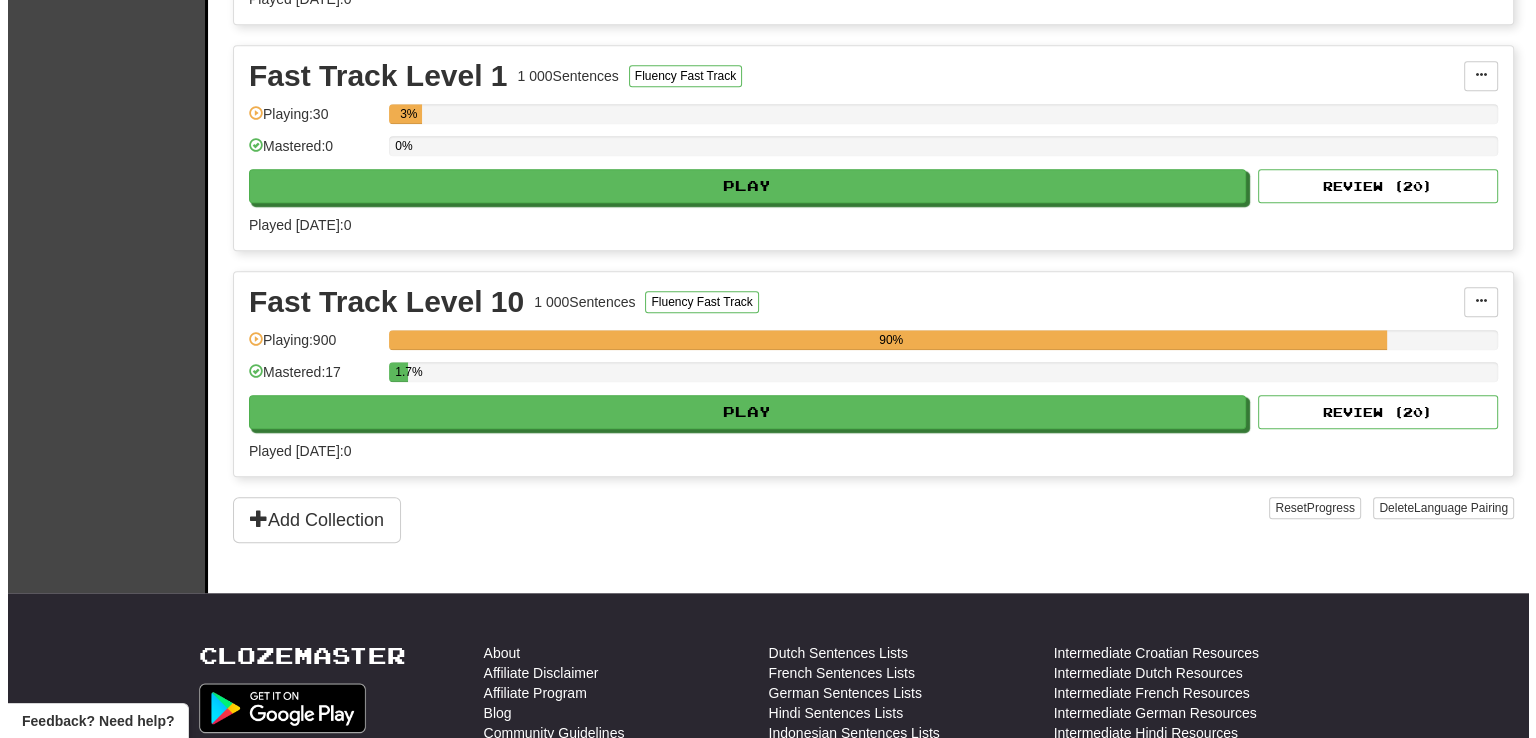 scroll, scrollTop: 1778, scrollLeft: 0, axis: vertical 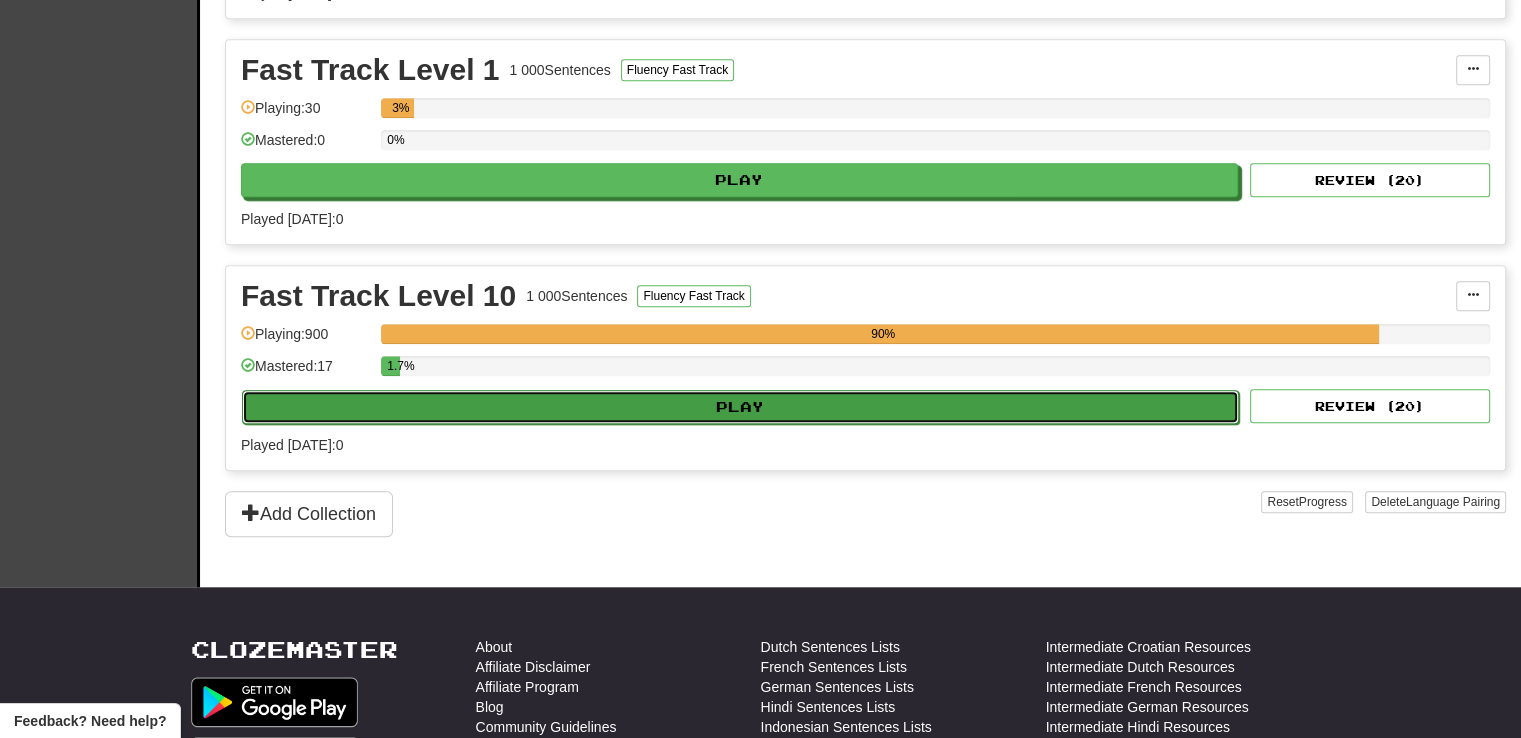 click on "Play" at bounding box center (740, 407) 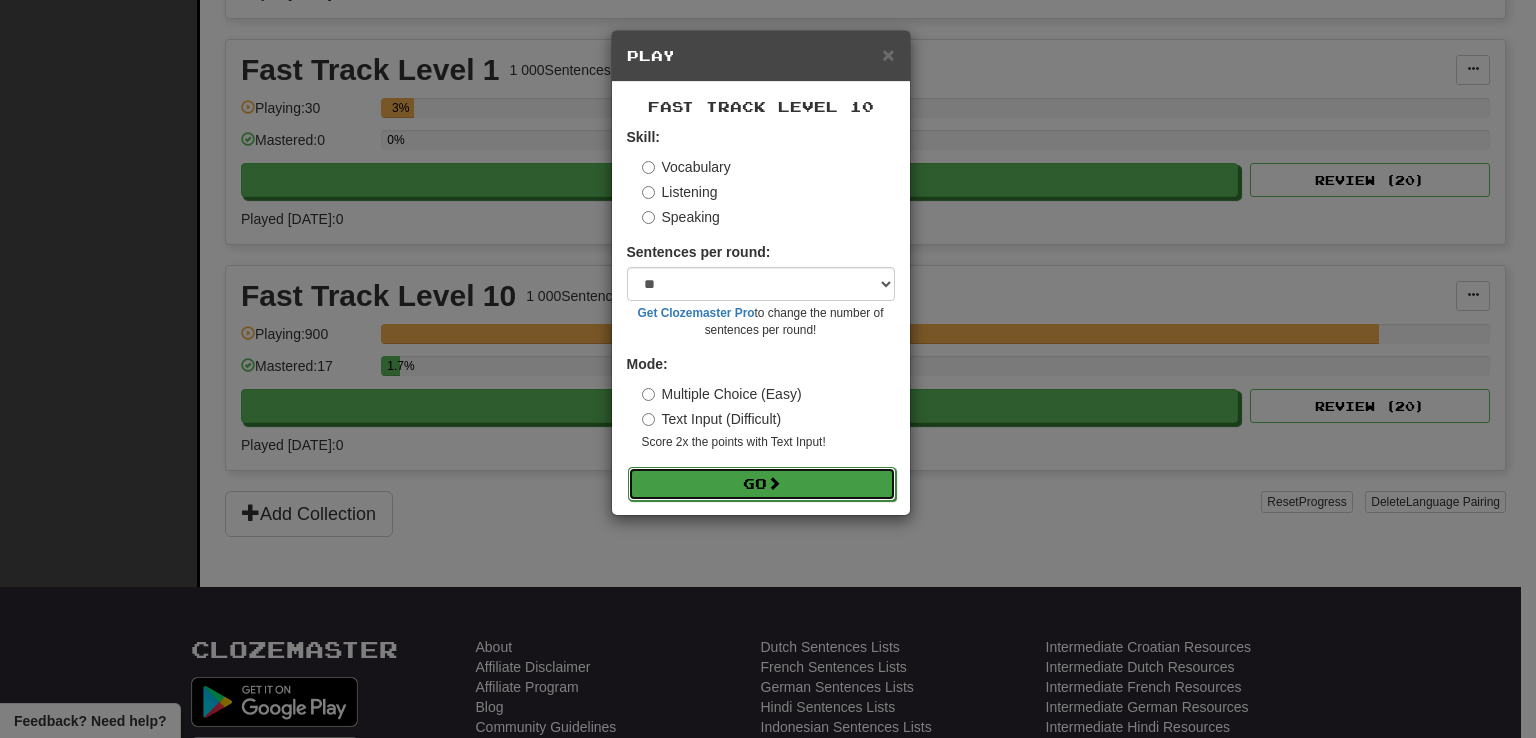 click on "Go" at bounding box center (762, 484) 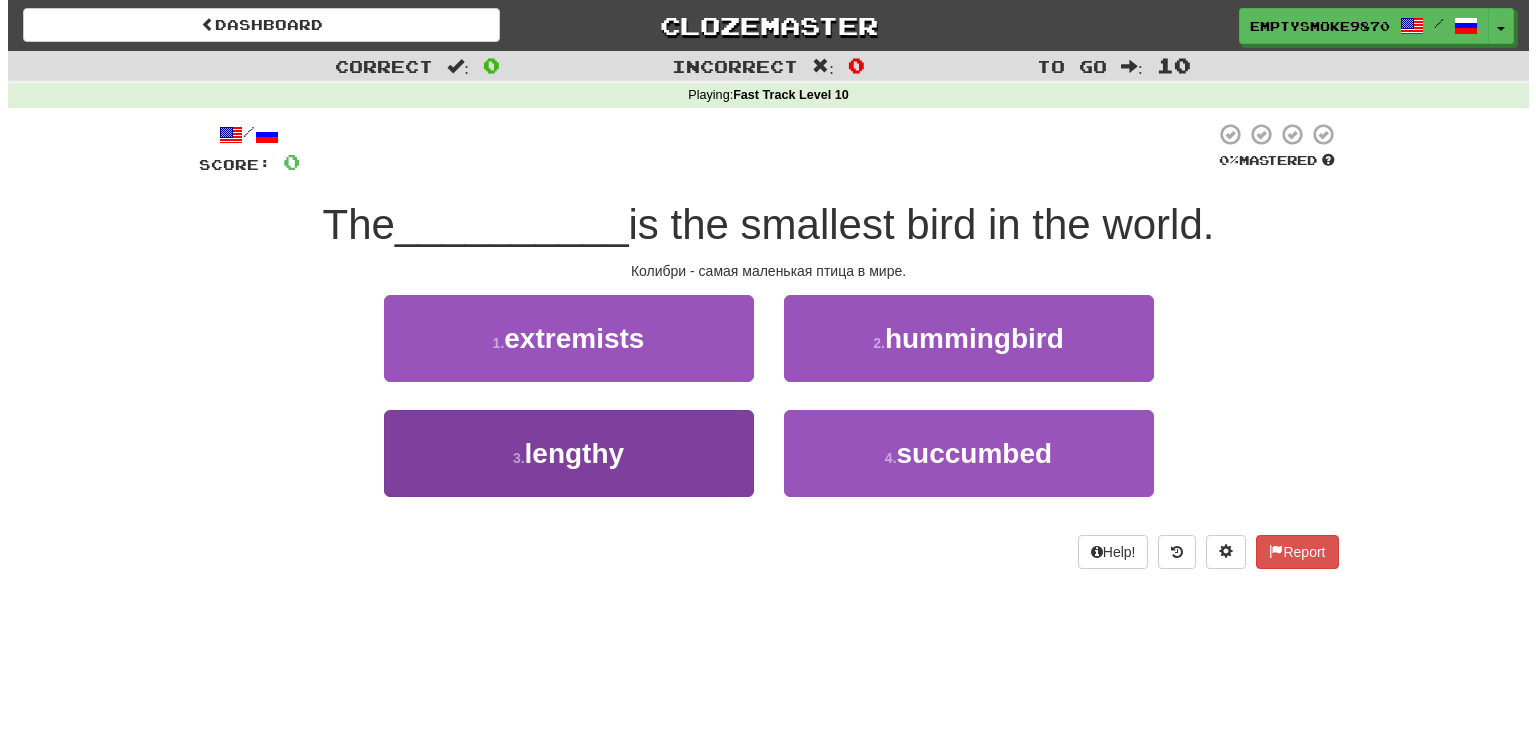 scroll, scrollTop: 0, scrollLeft: 0, axis: both 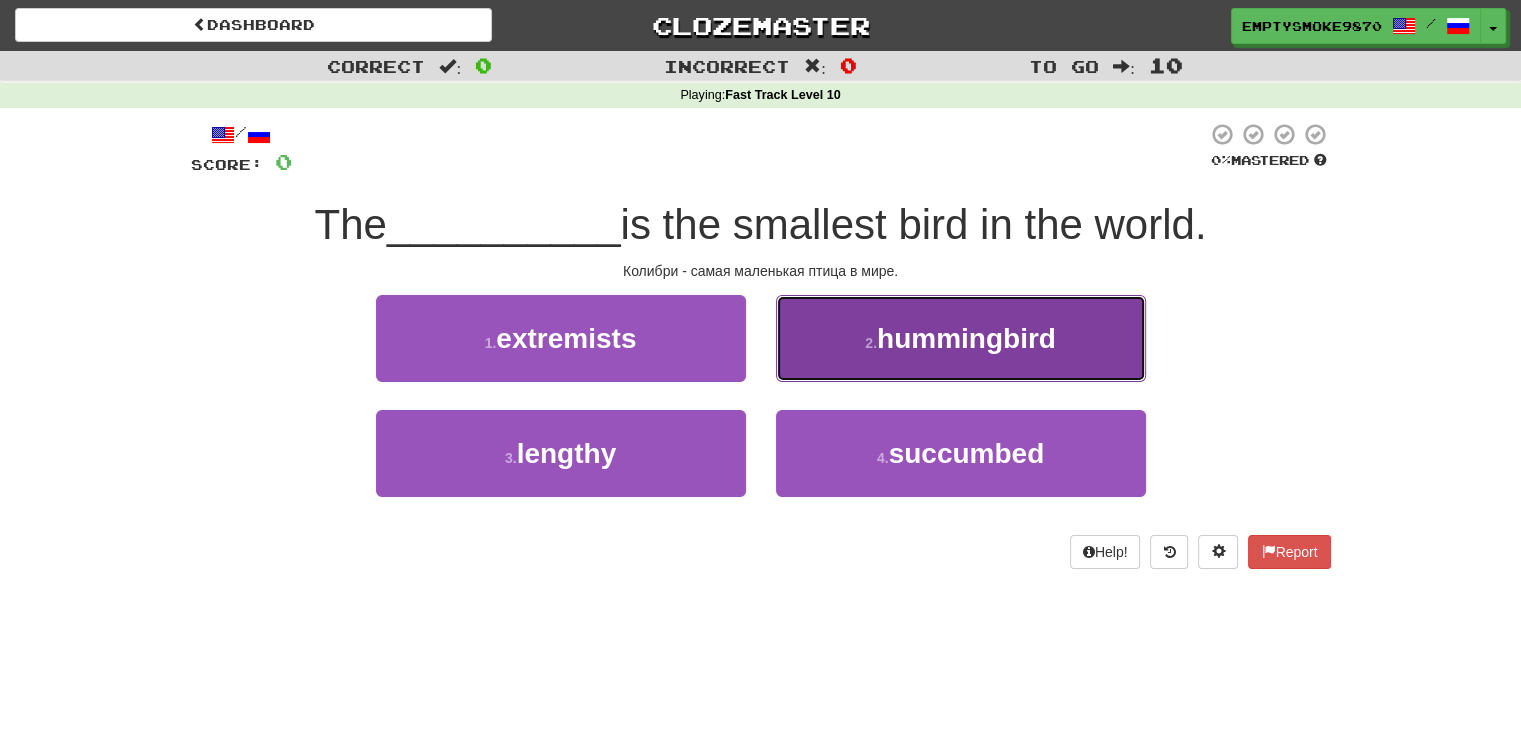 click on "2 .  hummingbird" at bounding box center (961, 338) 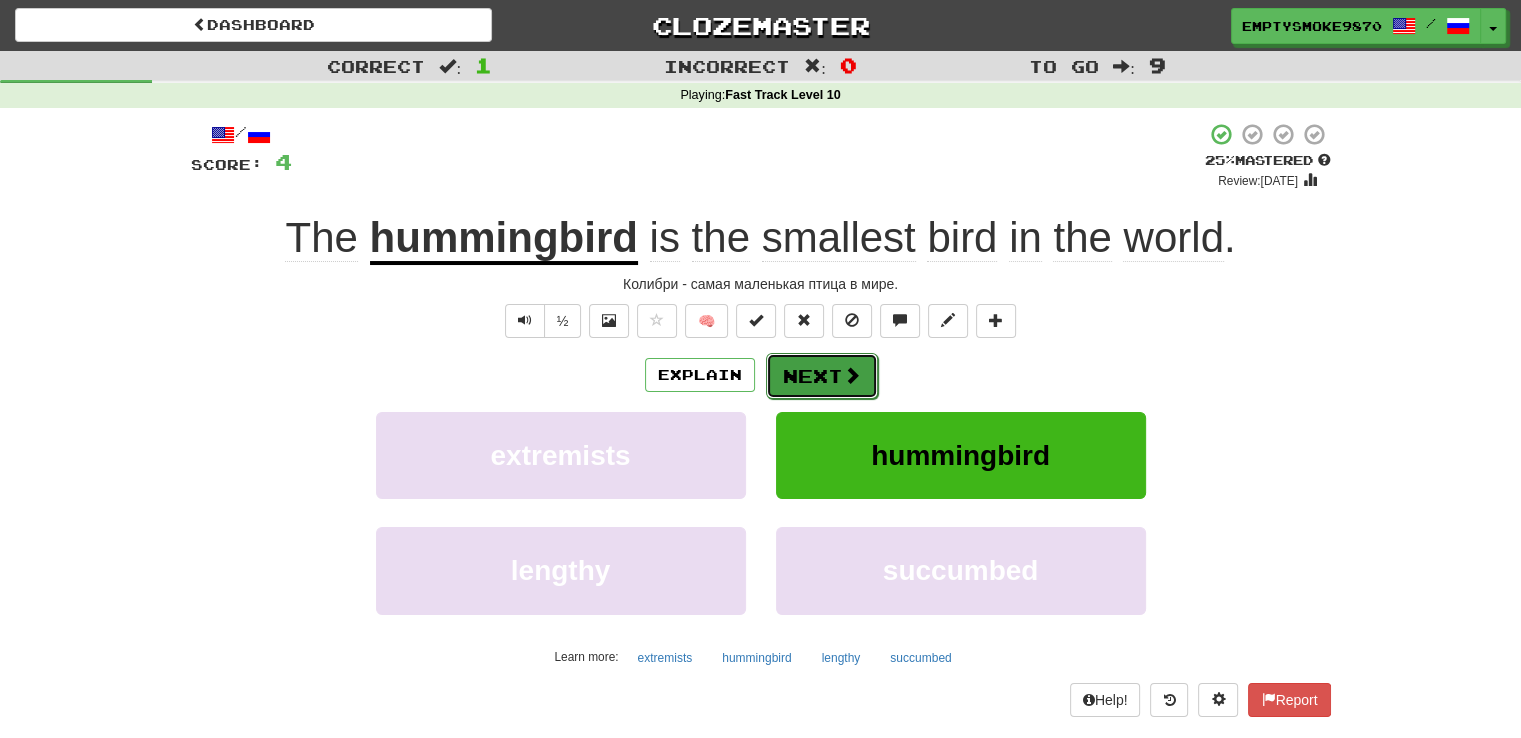 click on "Next" at bounding box center (822, 376) 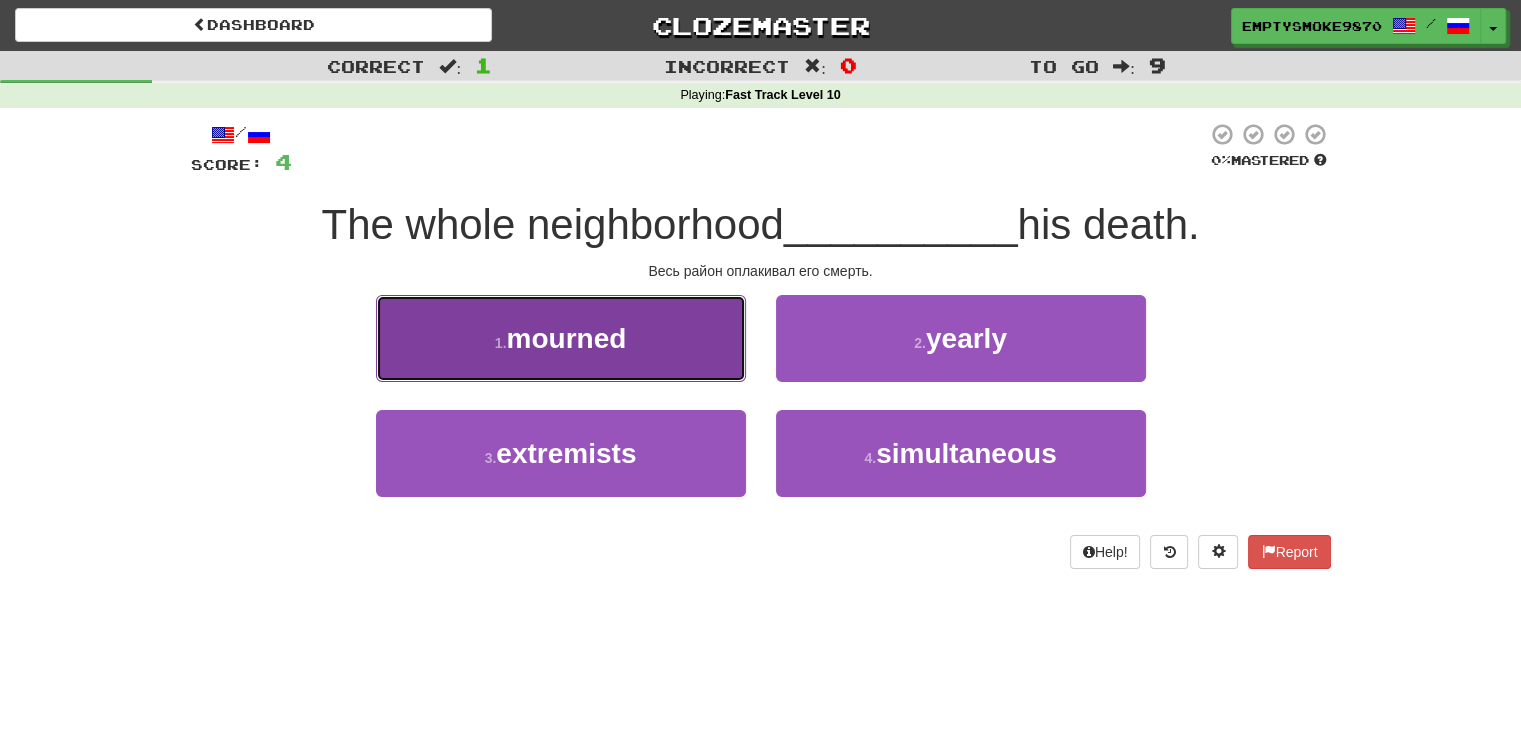 click on "1 .  mourned" at bounding box center (561, 338) 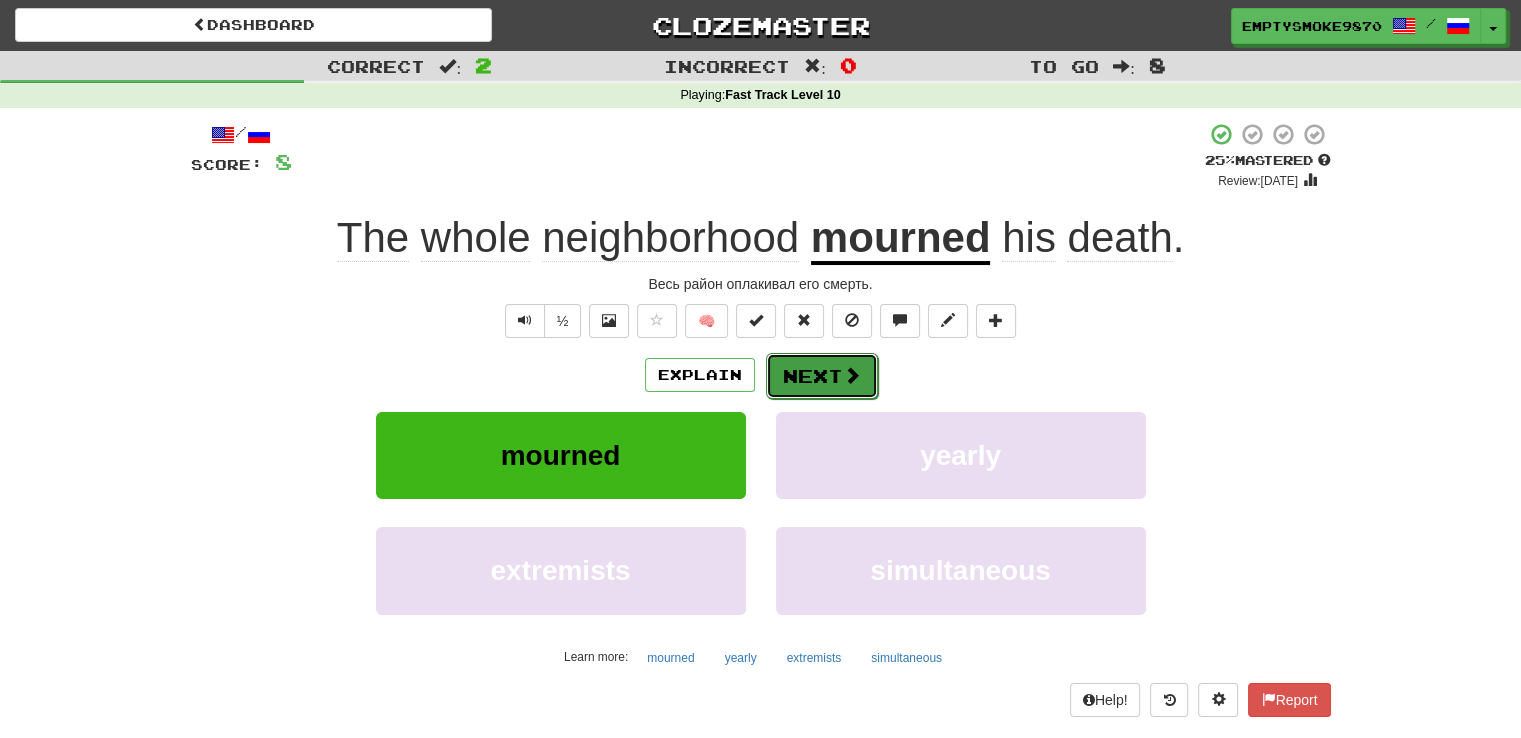 click on "Next" at bounding box center (822, 376) 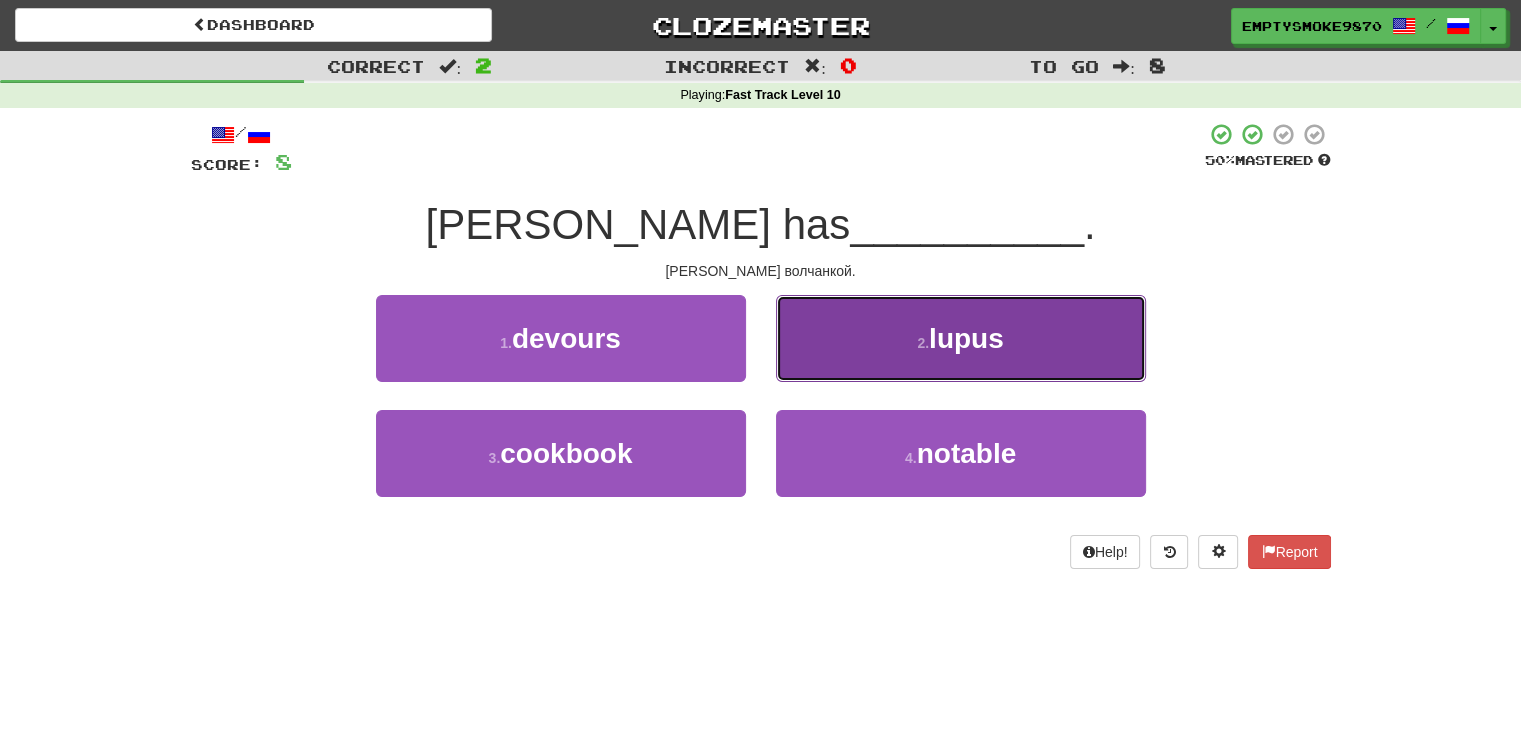 click on "2 .  lupus" at bounding box center [961, 338] 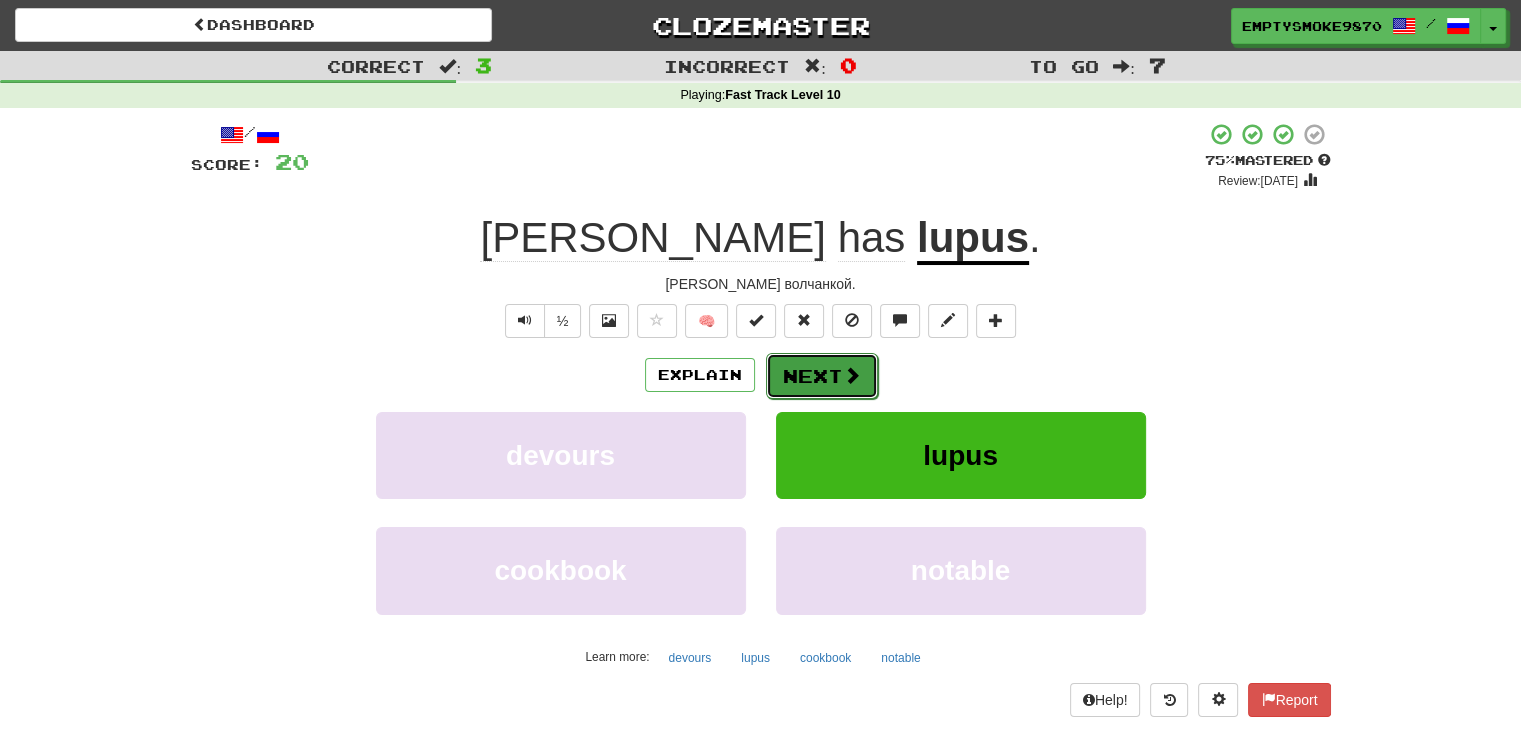 click on "Next" at bounding box center [822, 376] 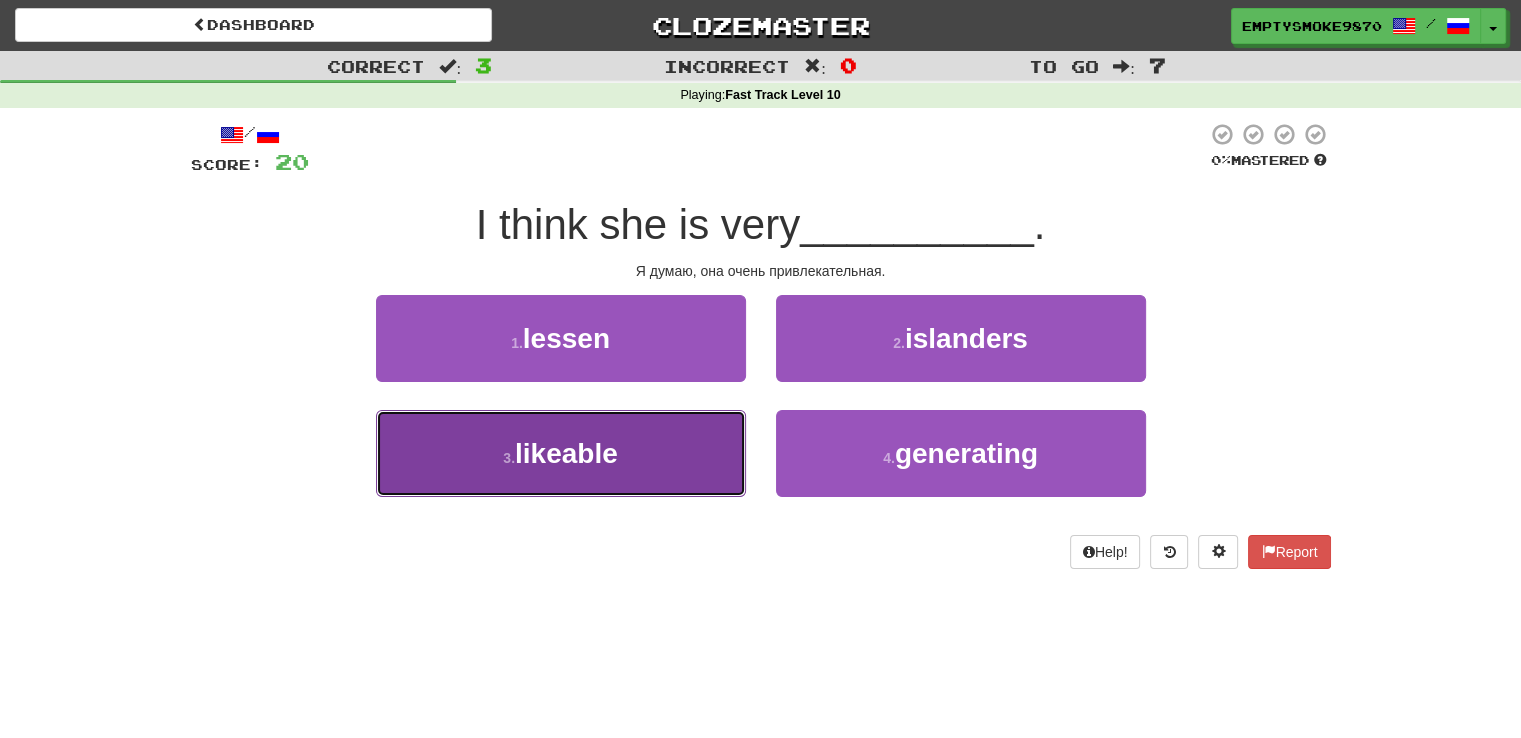 click on "3 .  likeable" at bounding box center (561, 453) 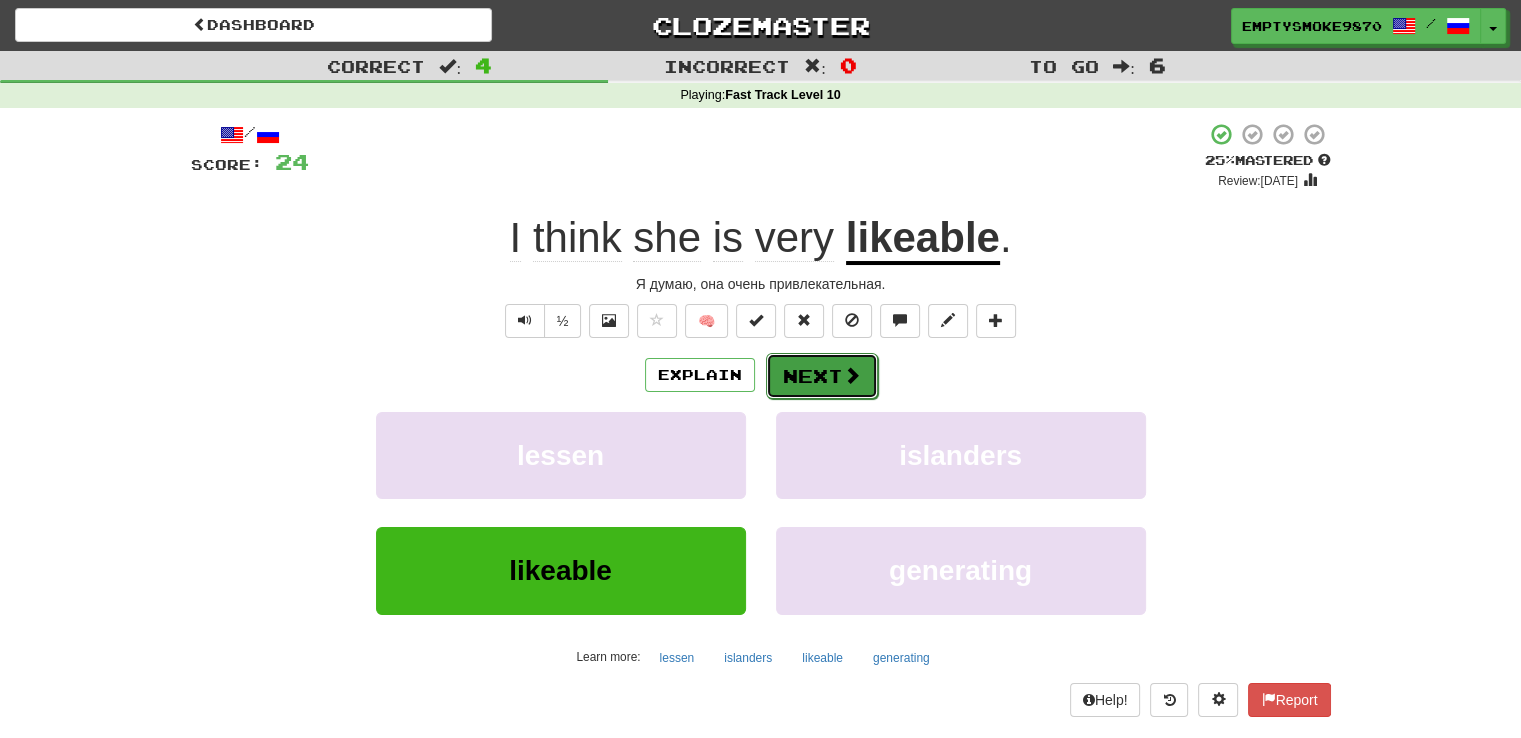 click on "Next" at bounding box center [822, 376] 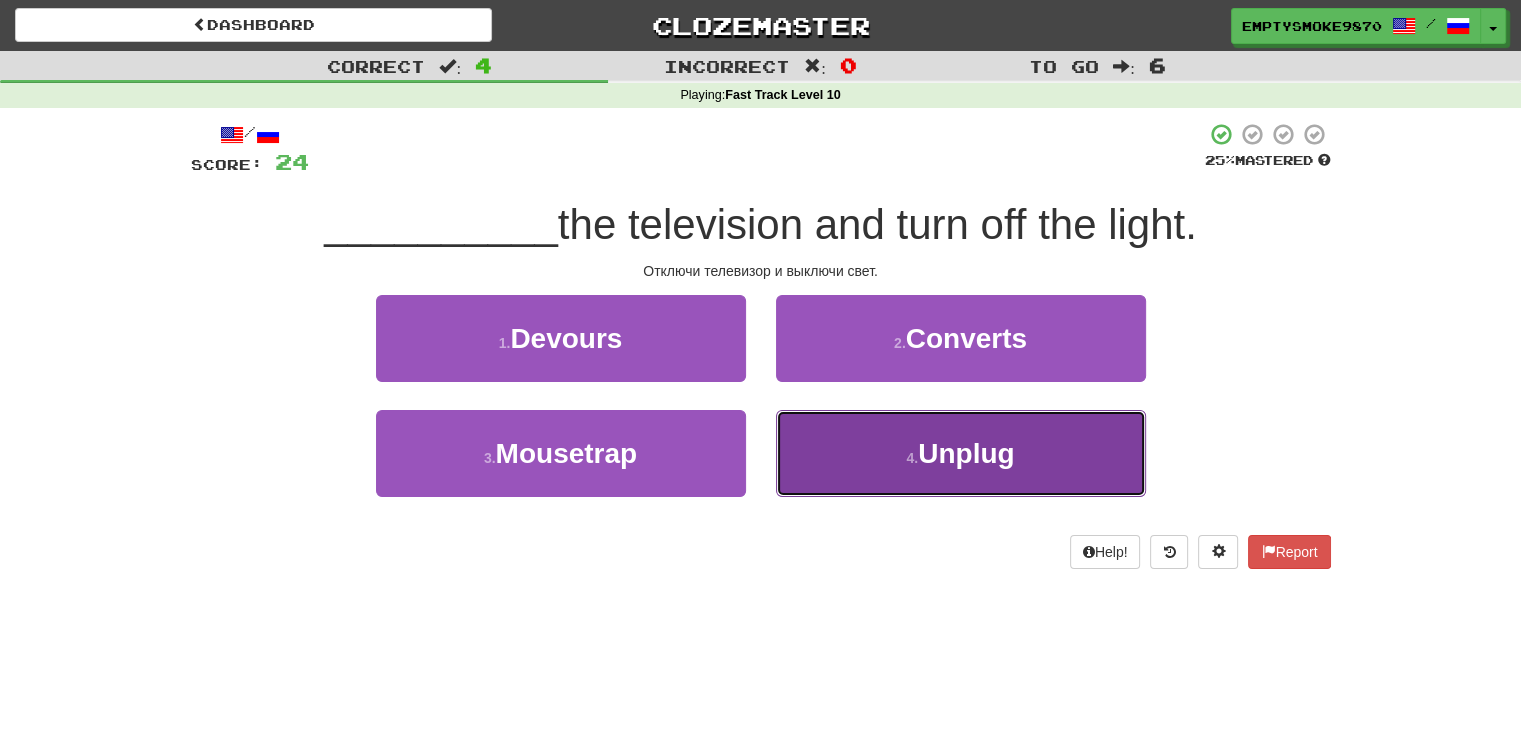 click on "4 .  Unplug" at bounding box center [961, 453] 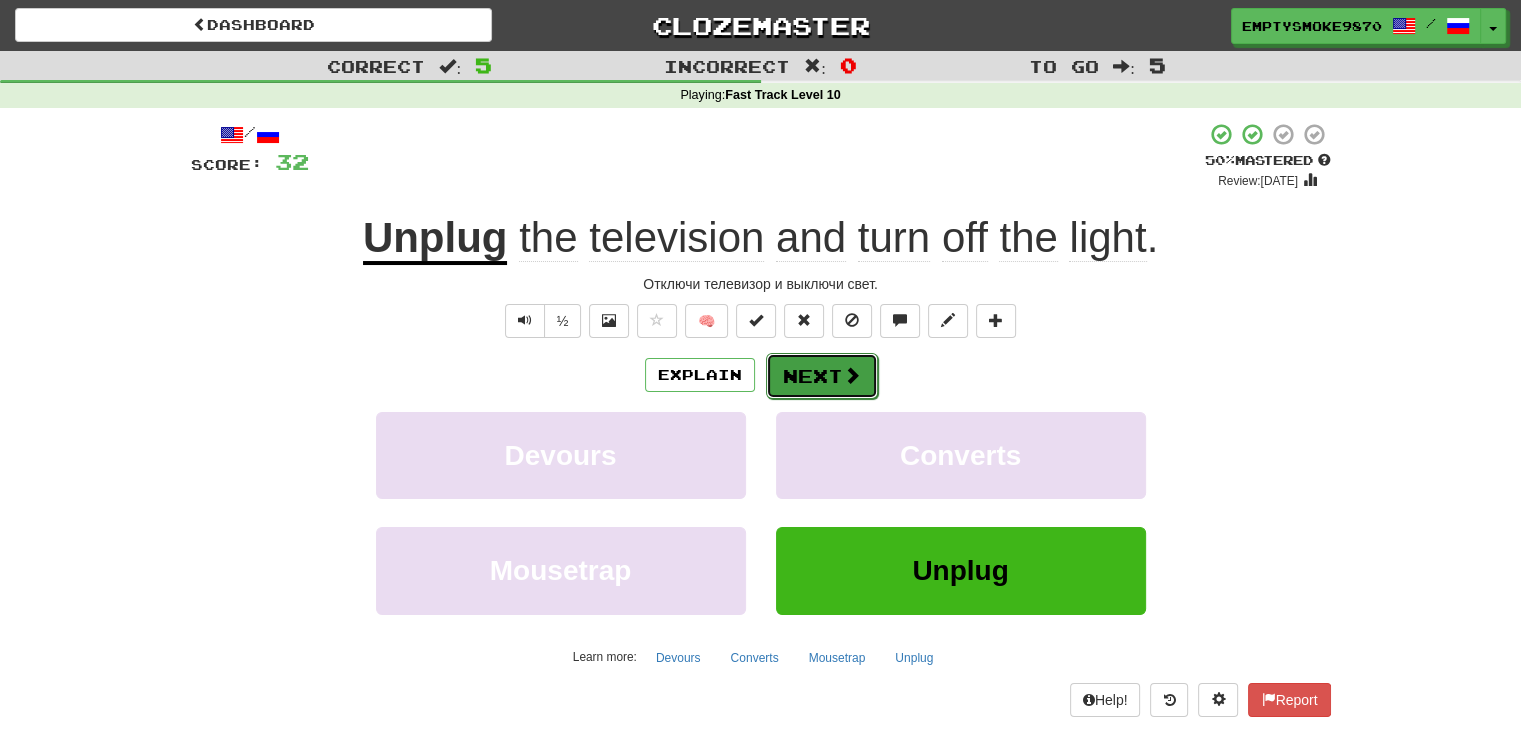 click on "Next" at bounding box center [822, 376] 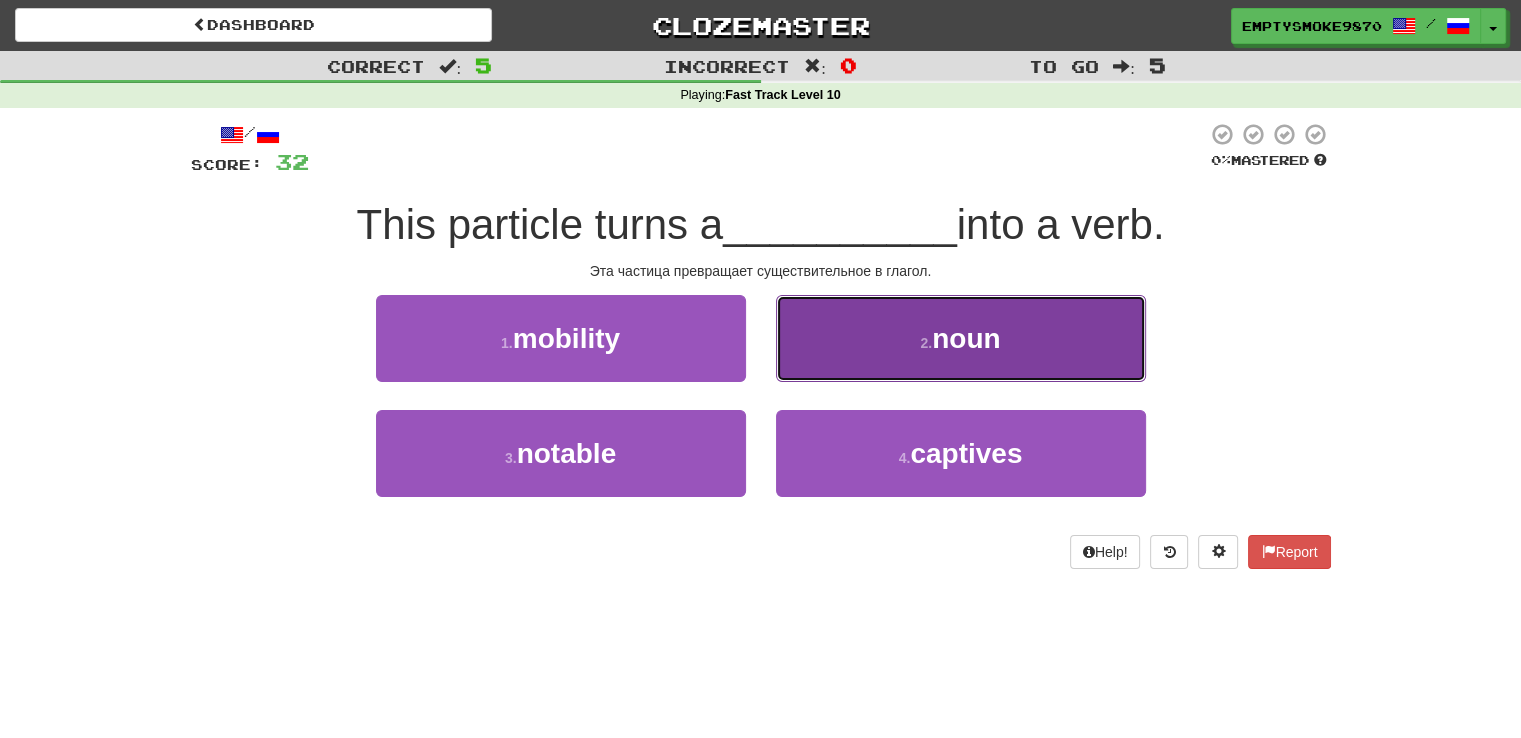 click on "2 .  noun" at bounding box center (961, 338) 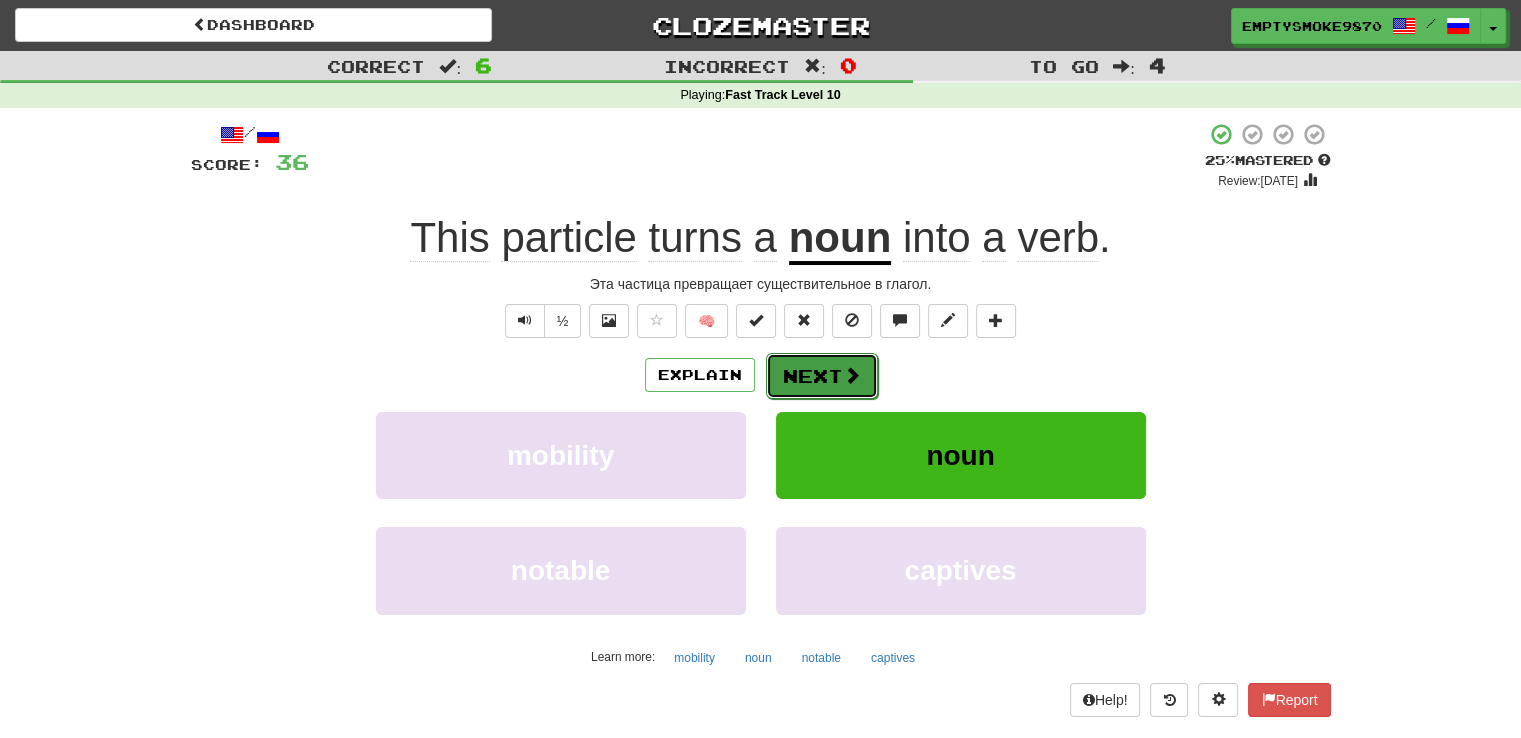 click on "Next" at bounding box center (822, 376) 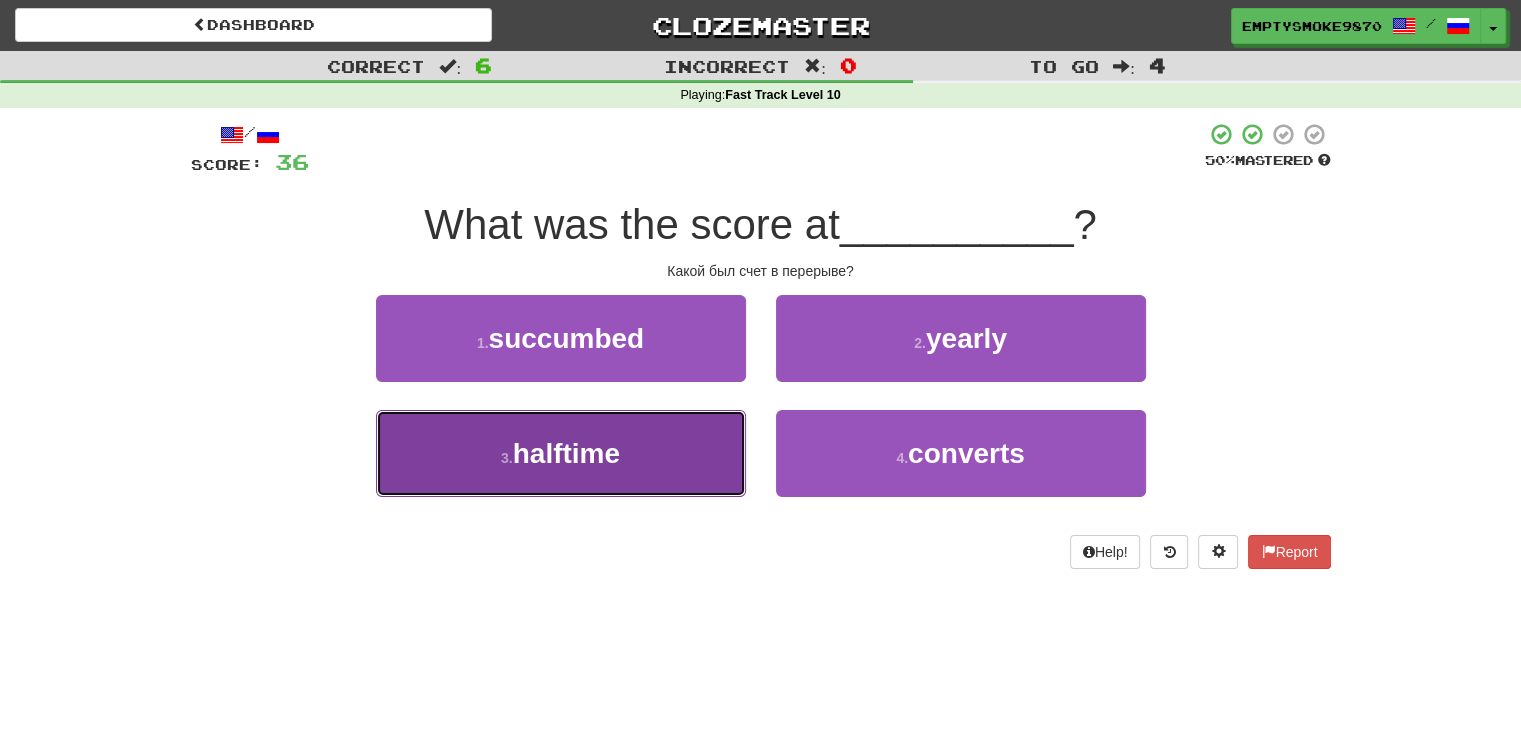 click on "3 .  halftime" at bounding box center [561, 453] 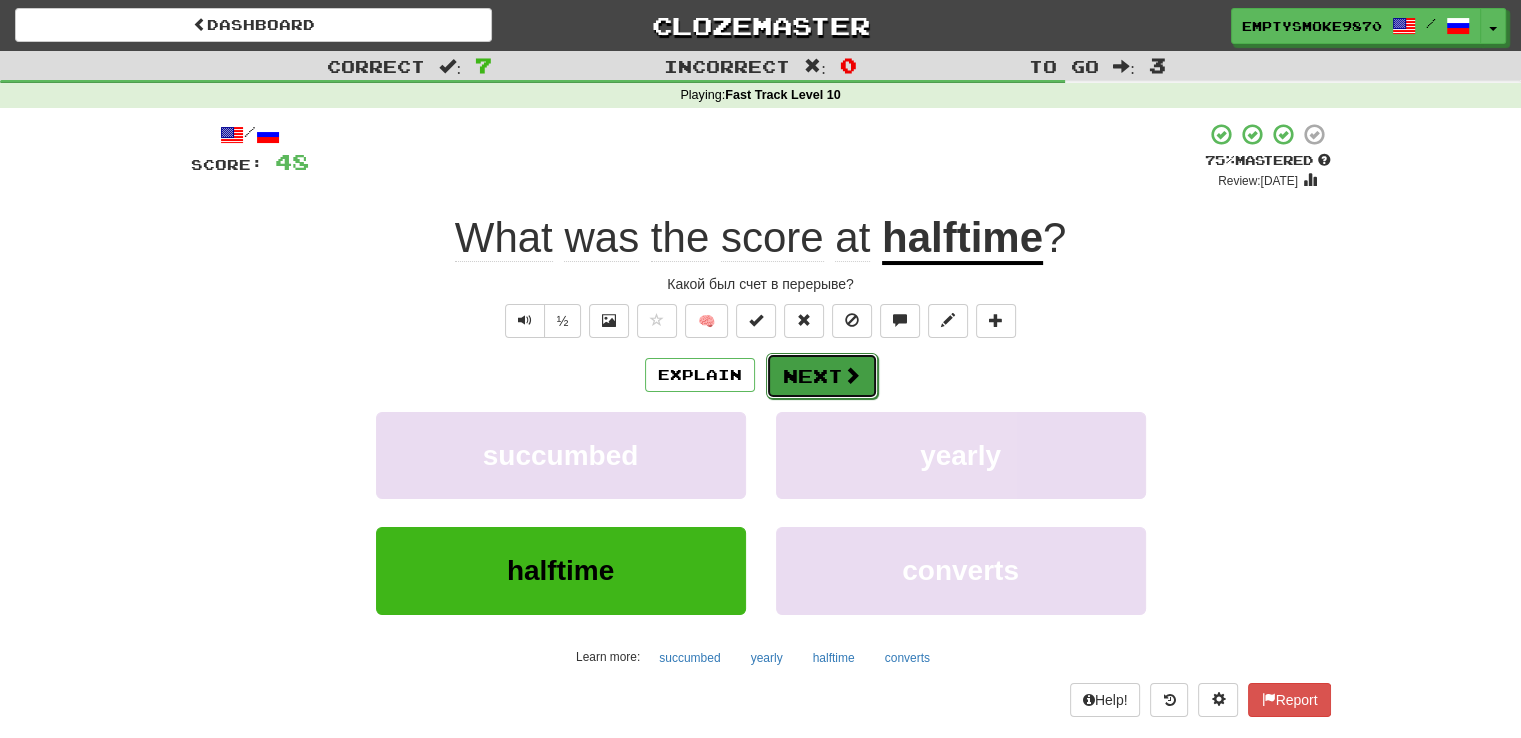 click on "Next" at bounding box center [822, 376] 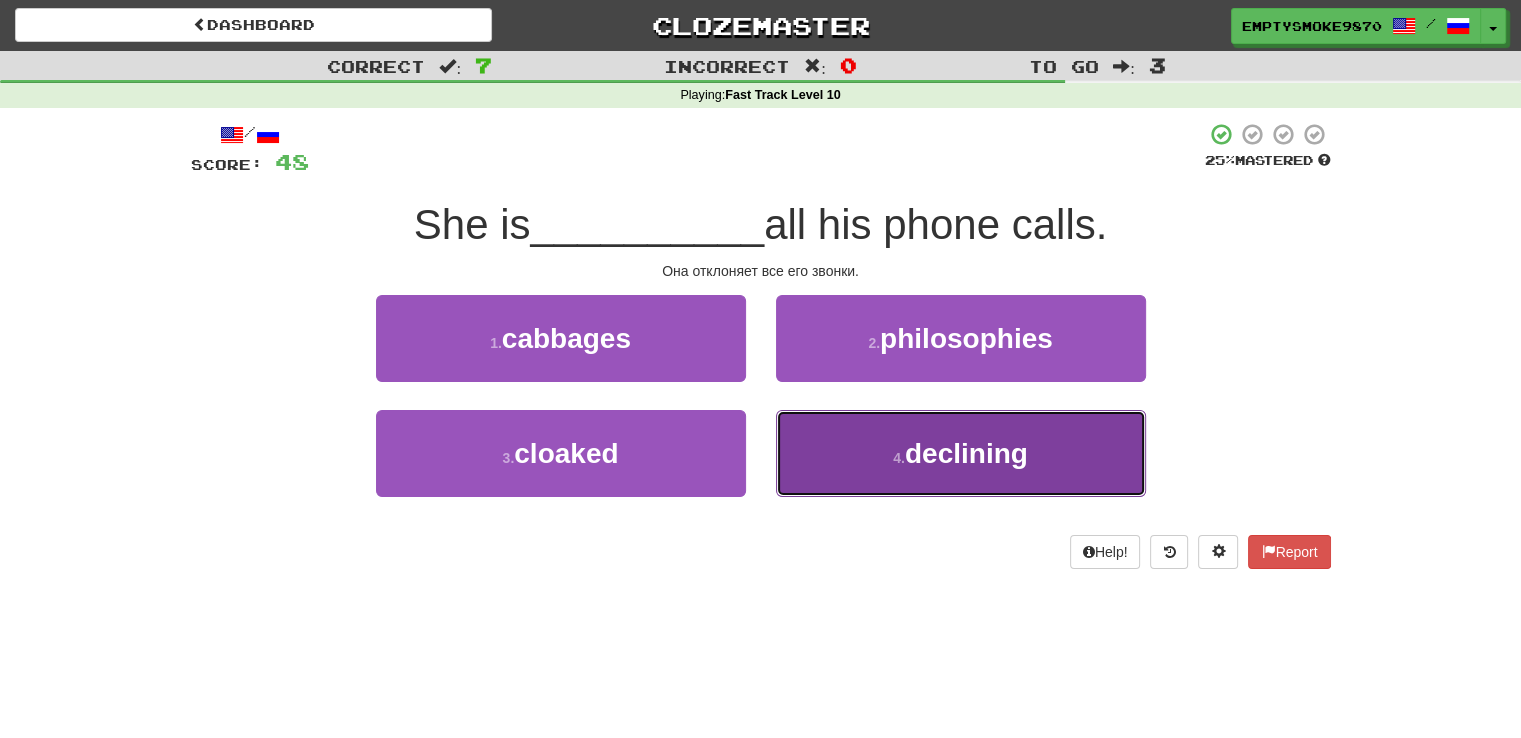 click on "4 .  declining" at bounding box center [961, 453] 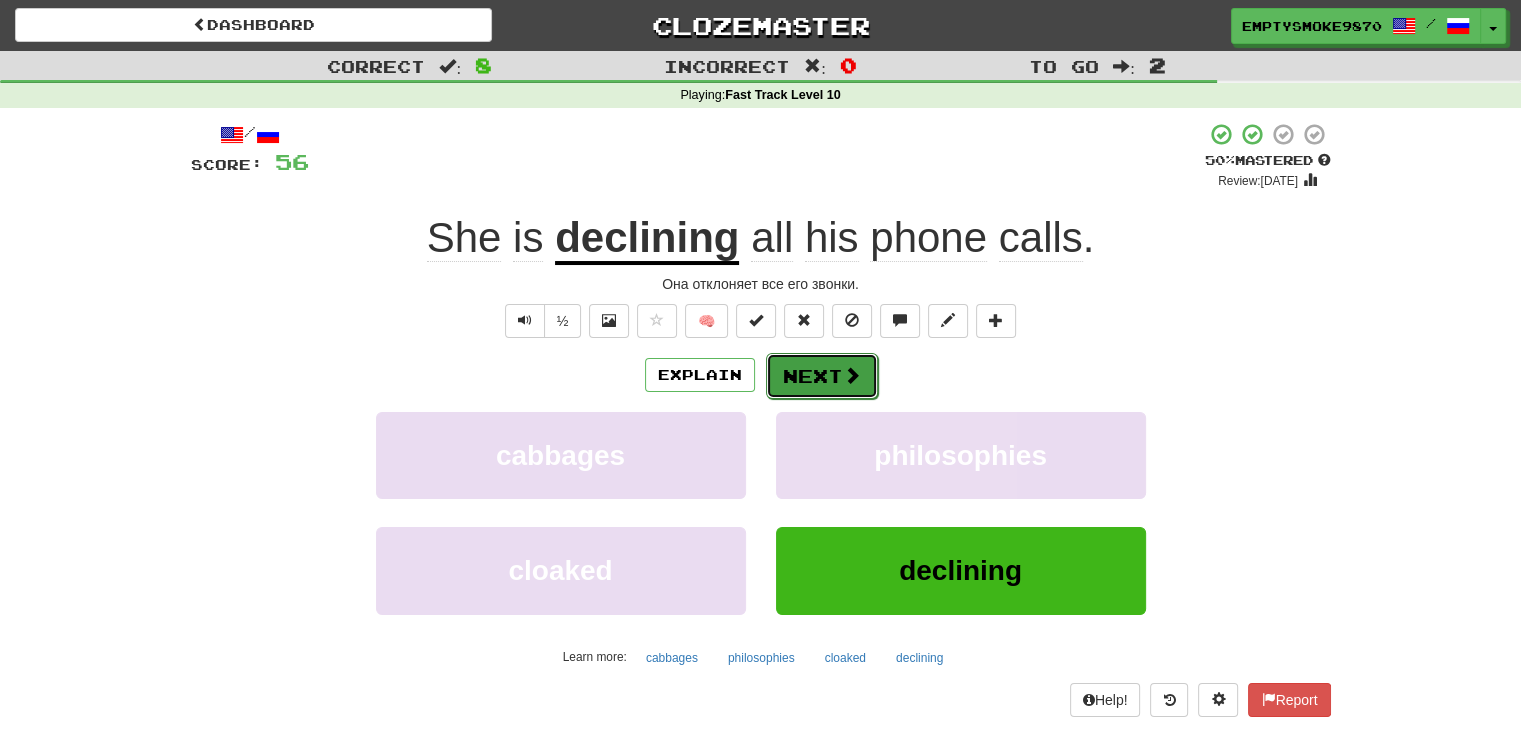 click on "Next" at bounding box center [822, 376] 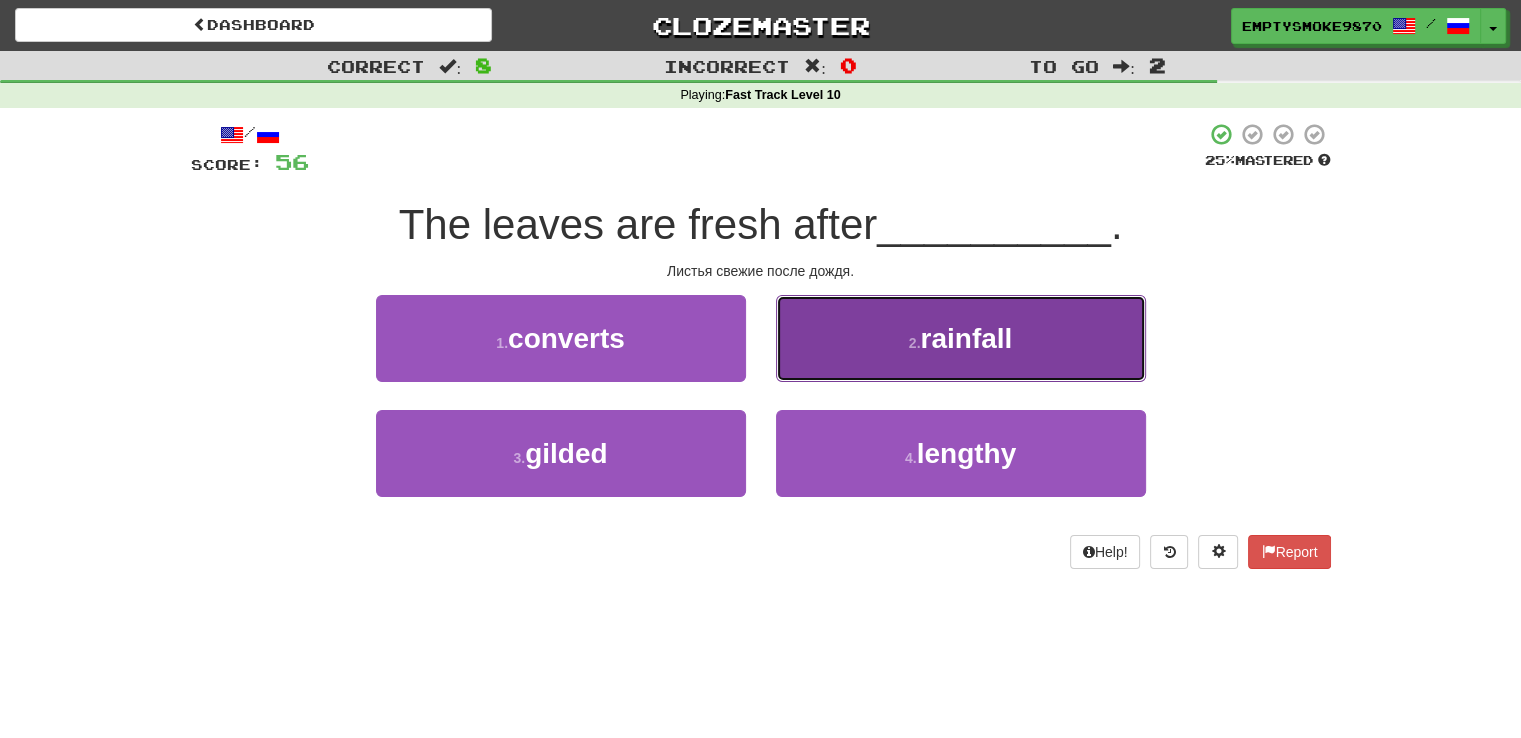 click on "2 .  rainfall" at bounding box center (961, 338) 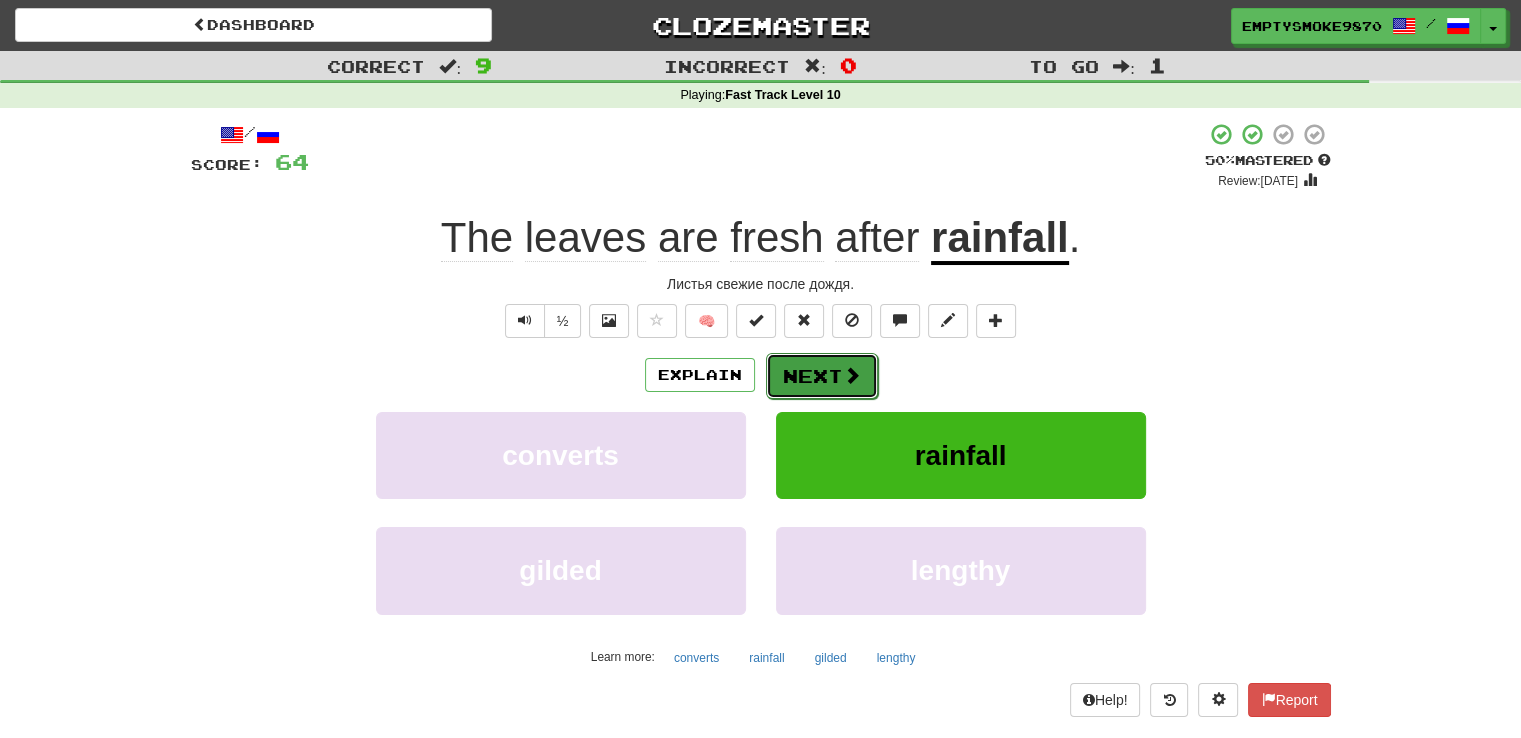 click on "Next" at bounding box center [822, 376] 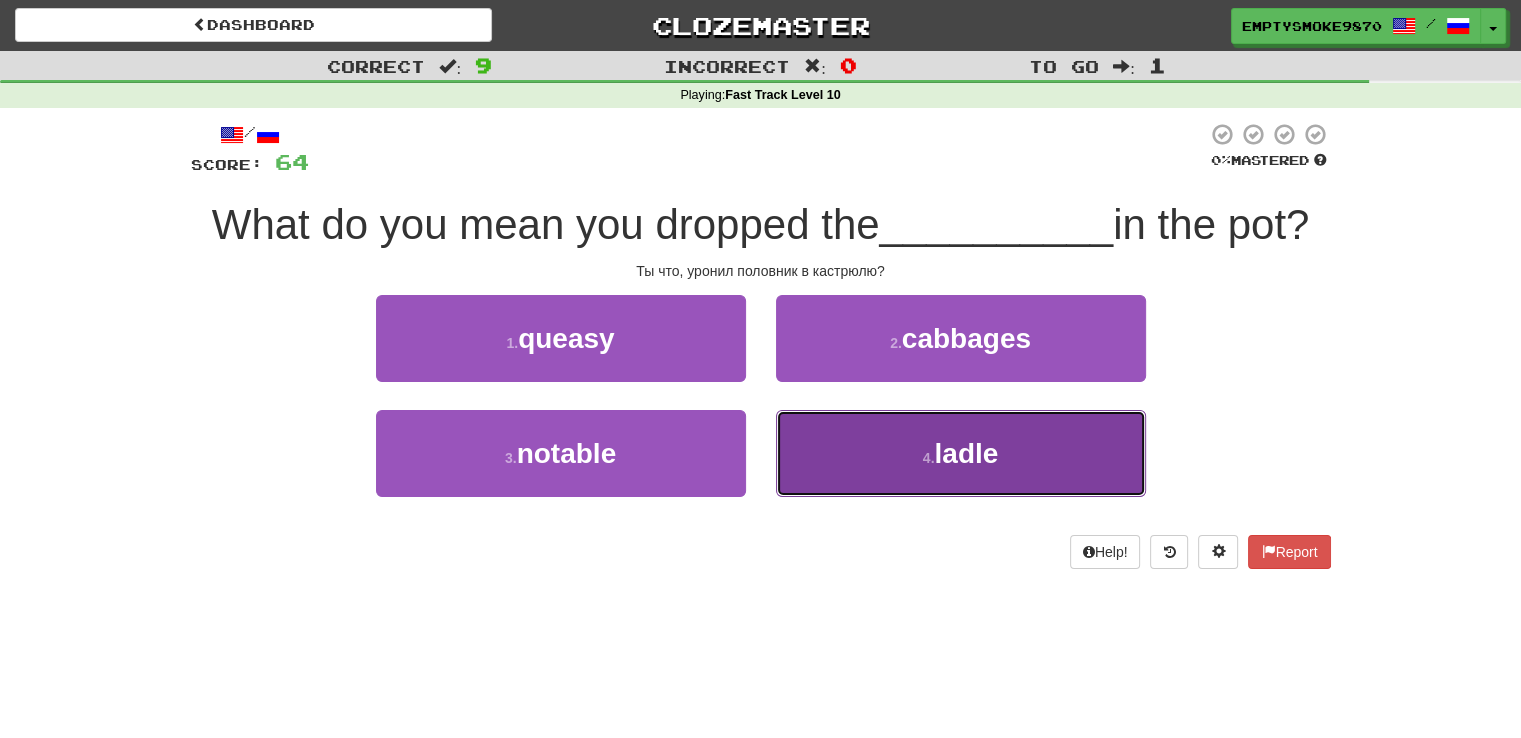 click on "4 .  ladle" at bounding box center (961, 453) 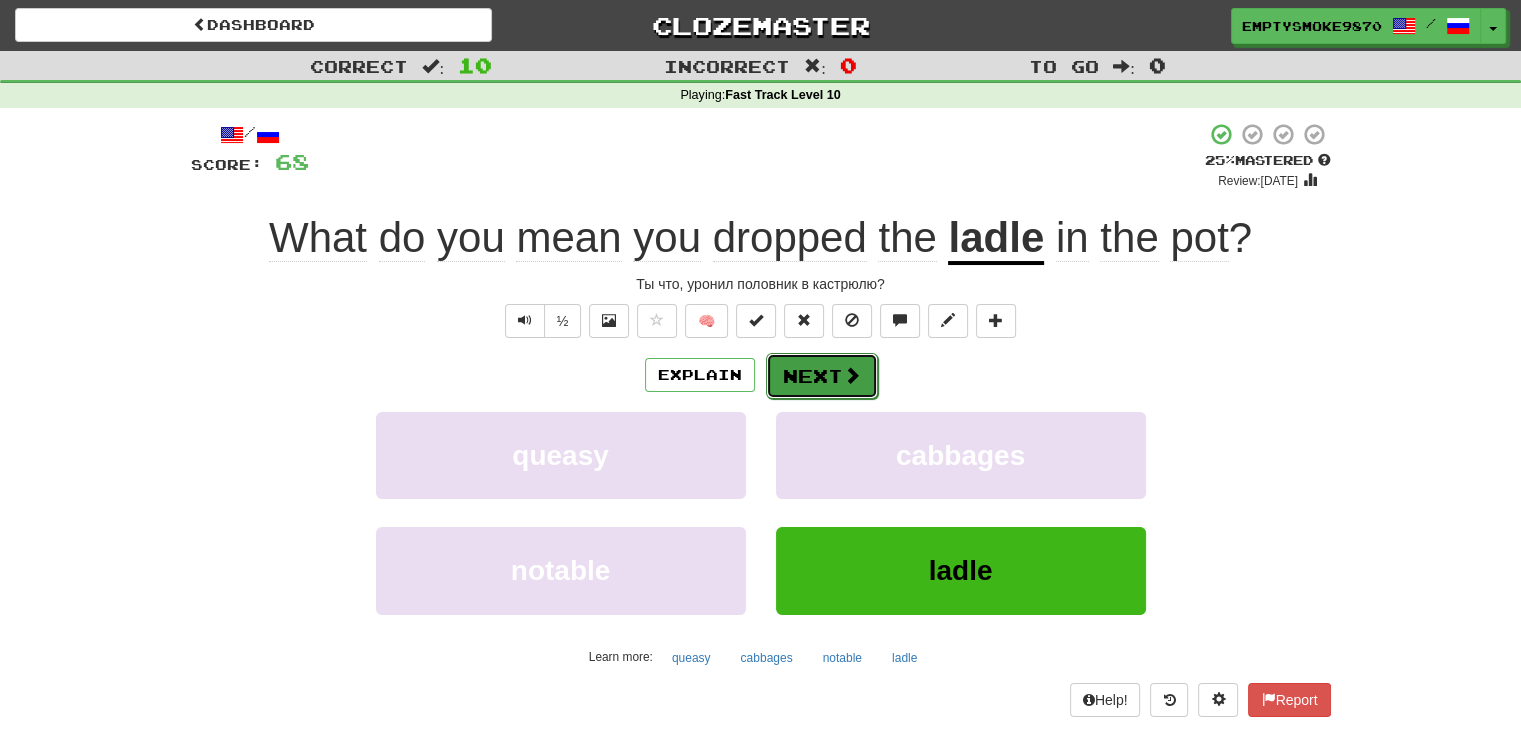 click on "Next" at bounding box center [822, 376] 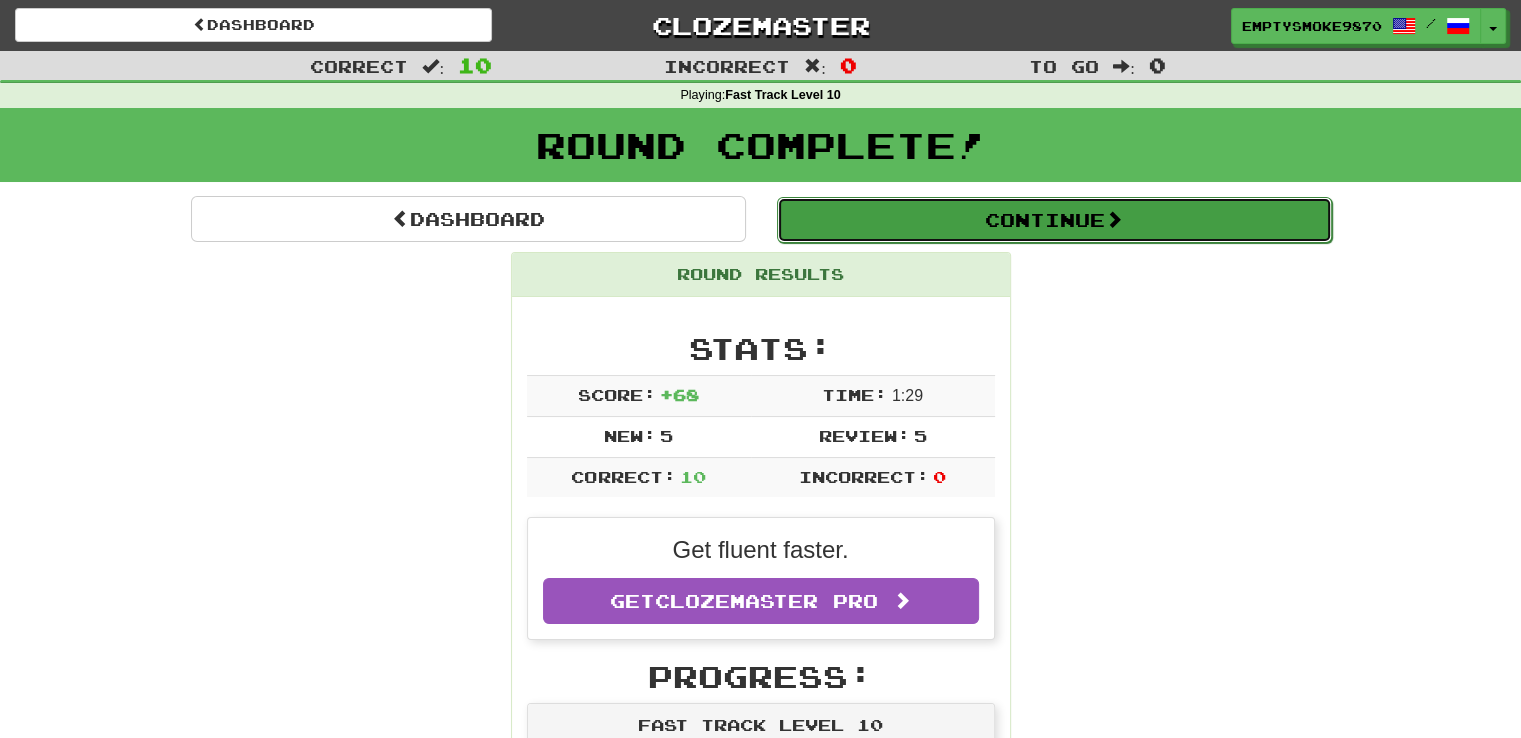 click on "Continue" at bounding box center [1054, 220] 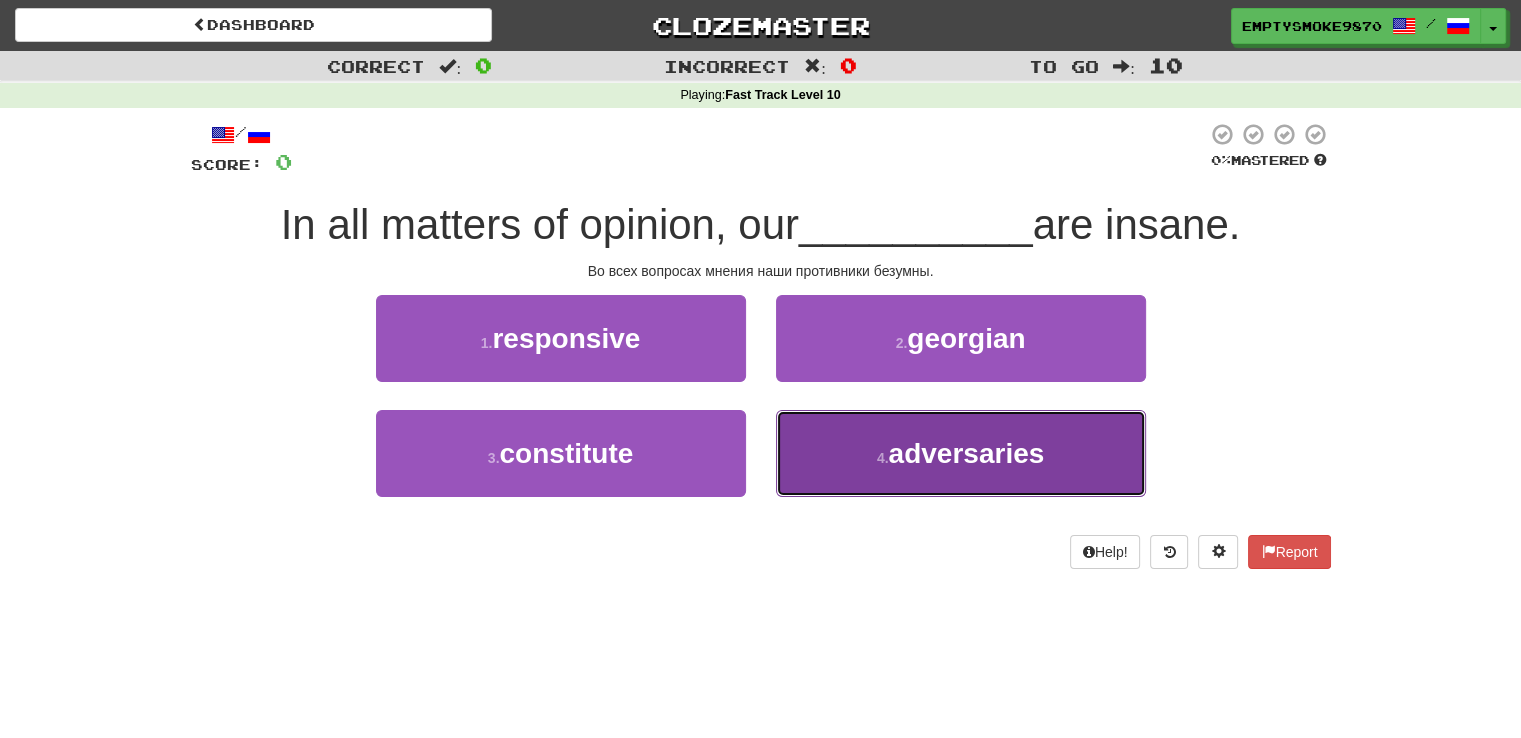 click on "4 .  adversaries" at bounding box center [961, 453] 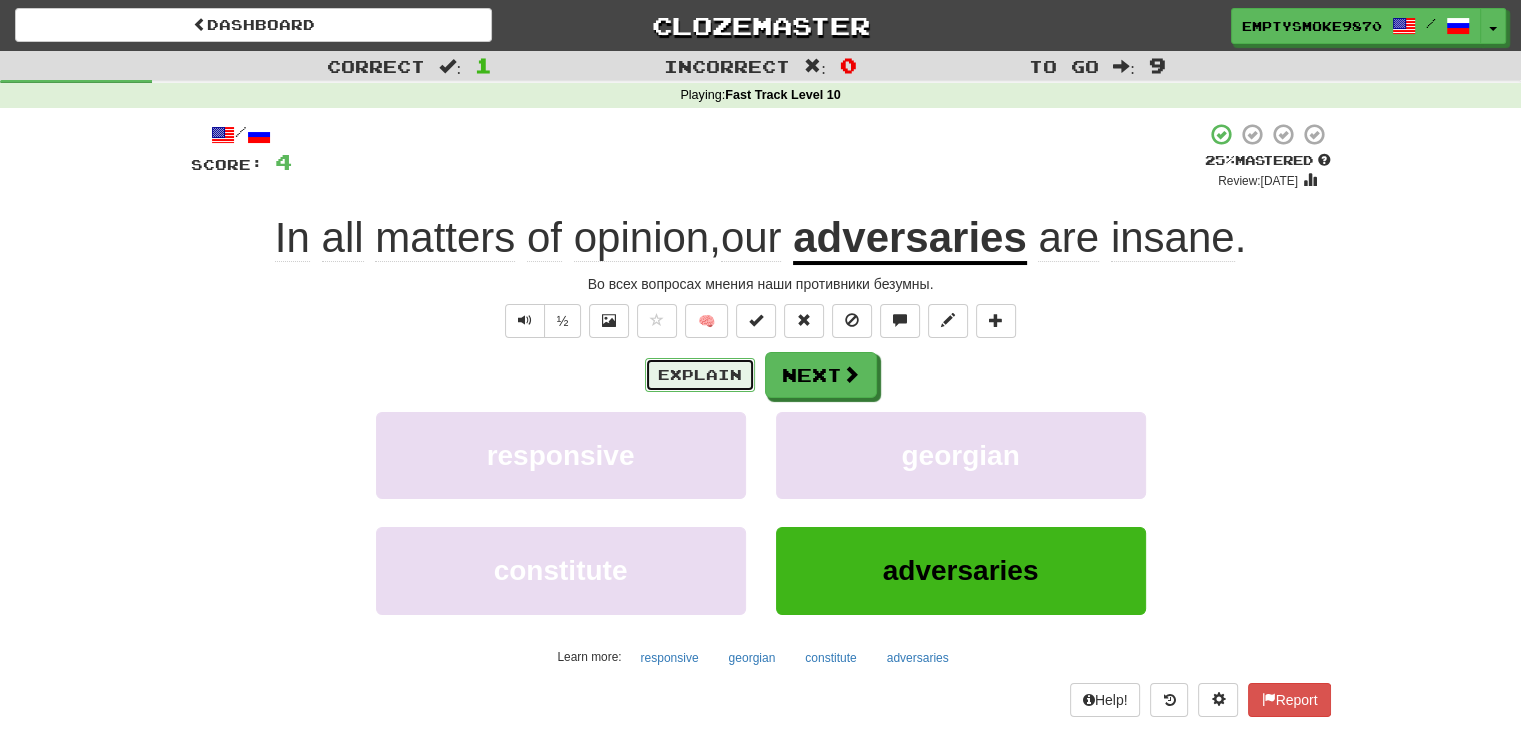 click on "Explain" at bounding box center [700, 375] 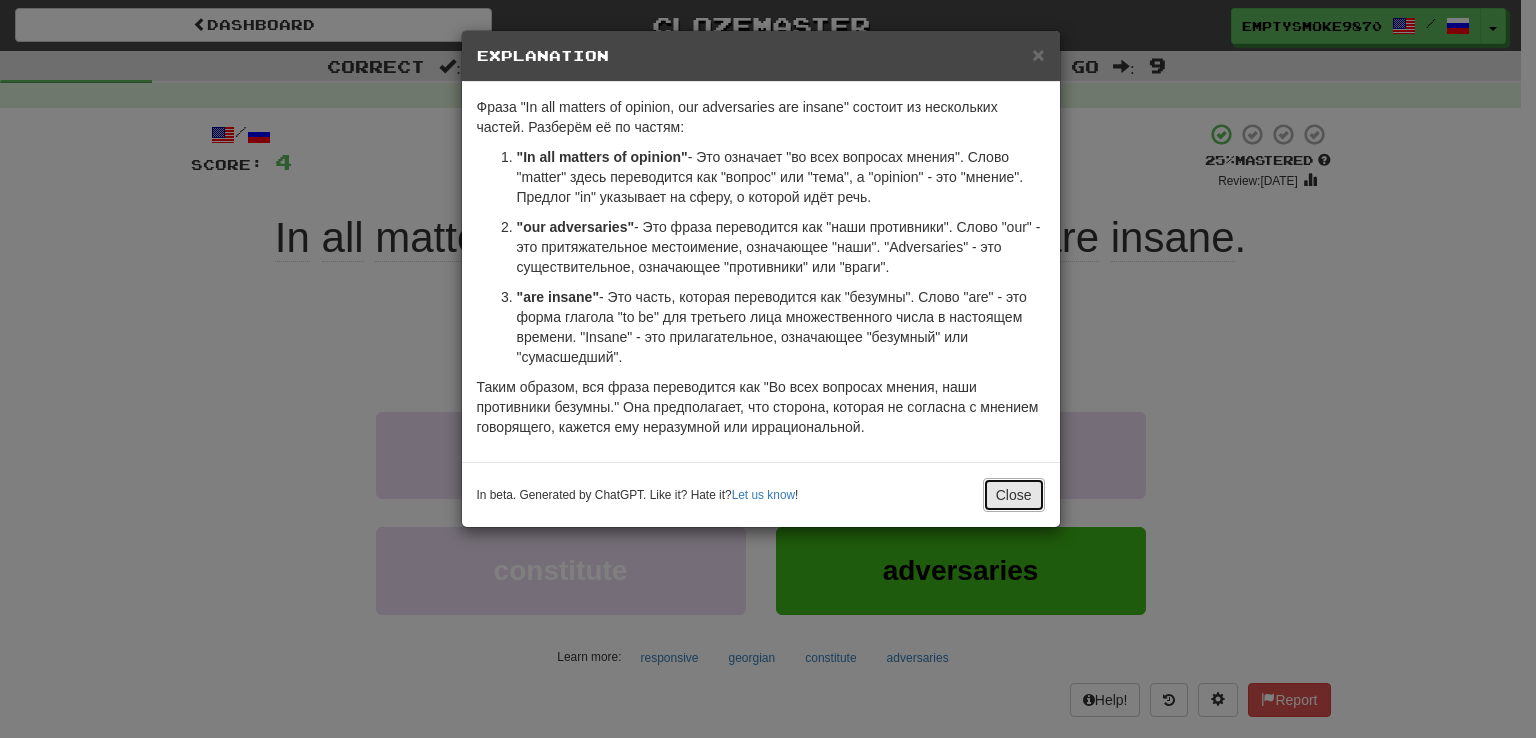 click on "Close" at bounding box center (1014, 495) 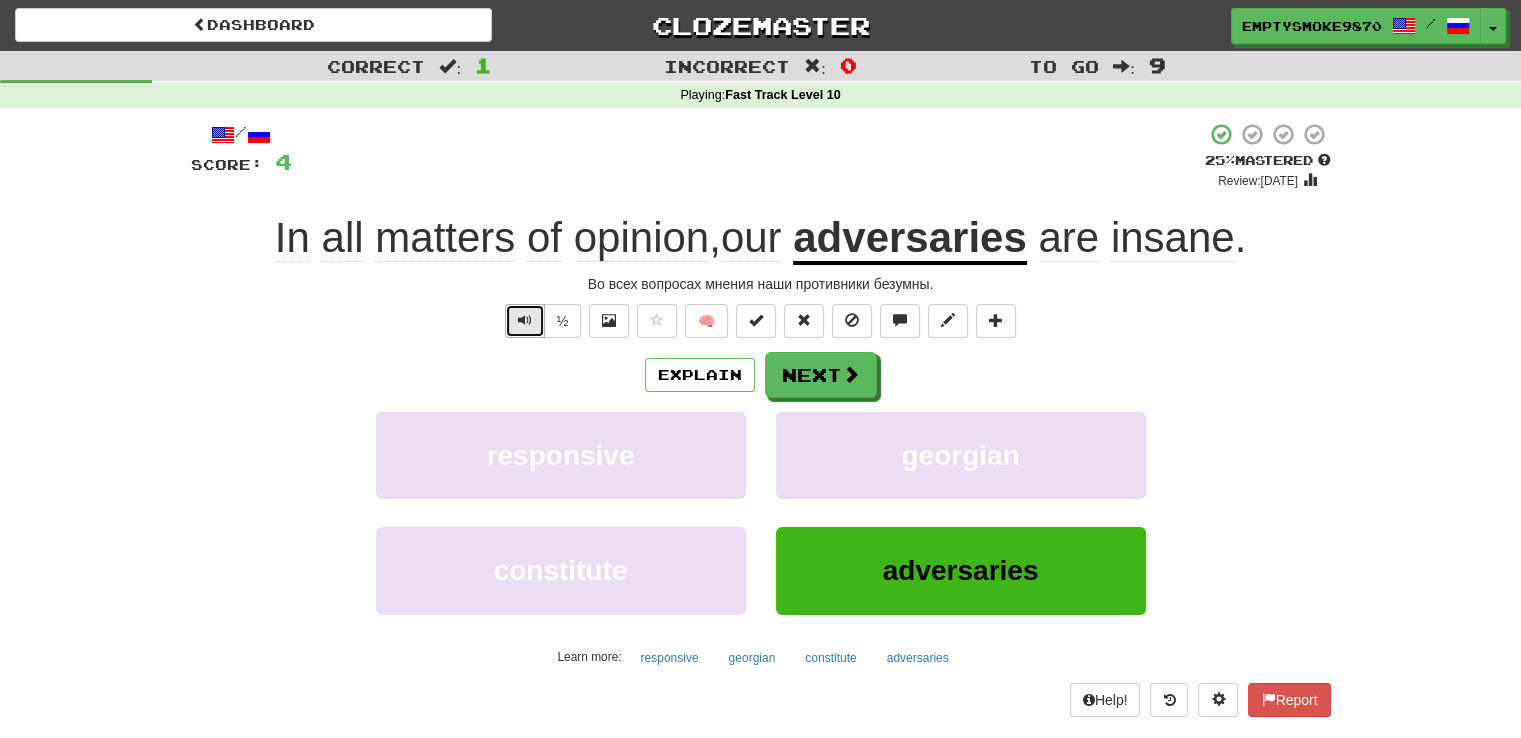 click at bounding box center (525, 321) 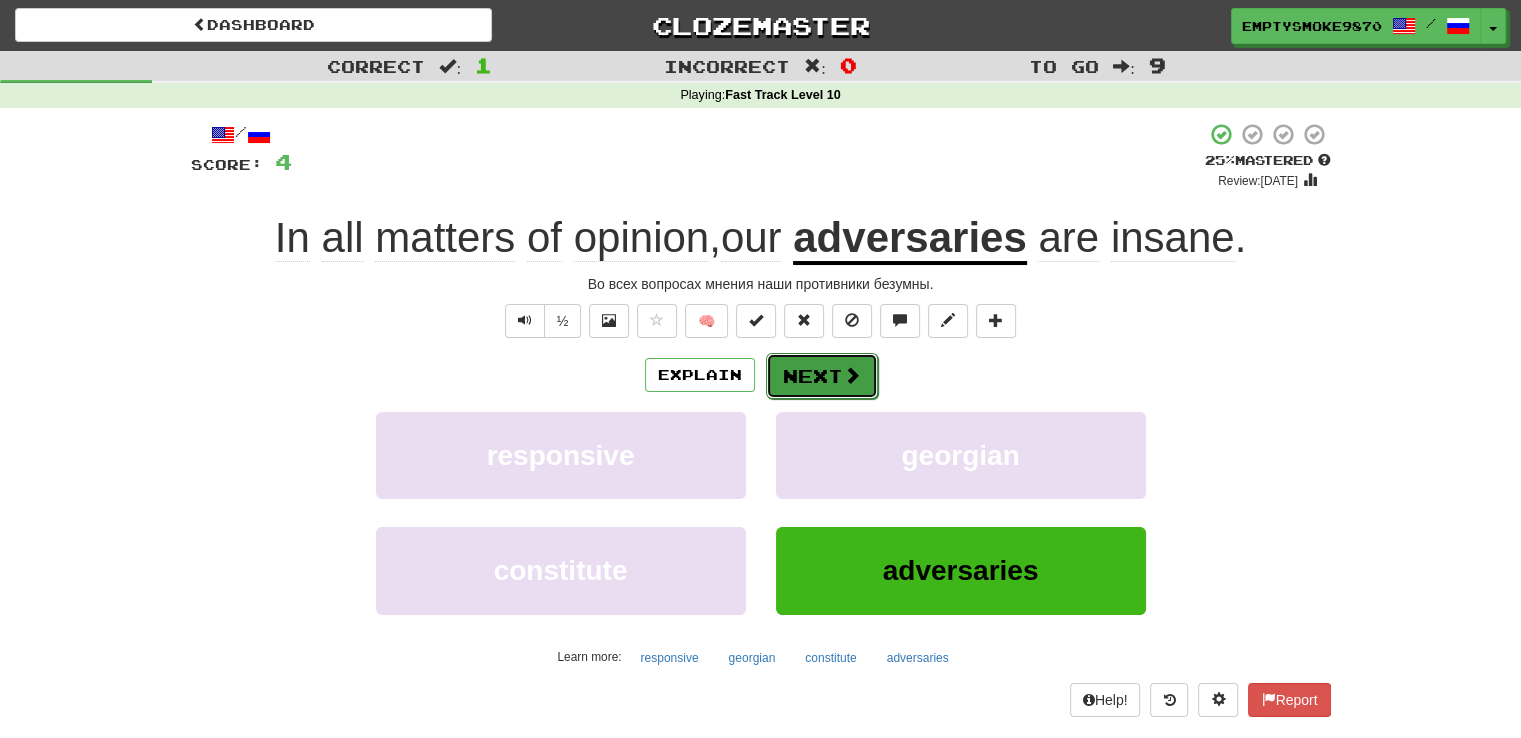 click on "Next" at bounding box center [822, 376] 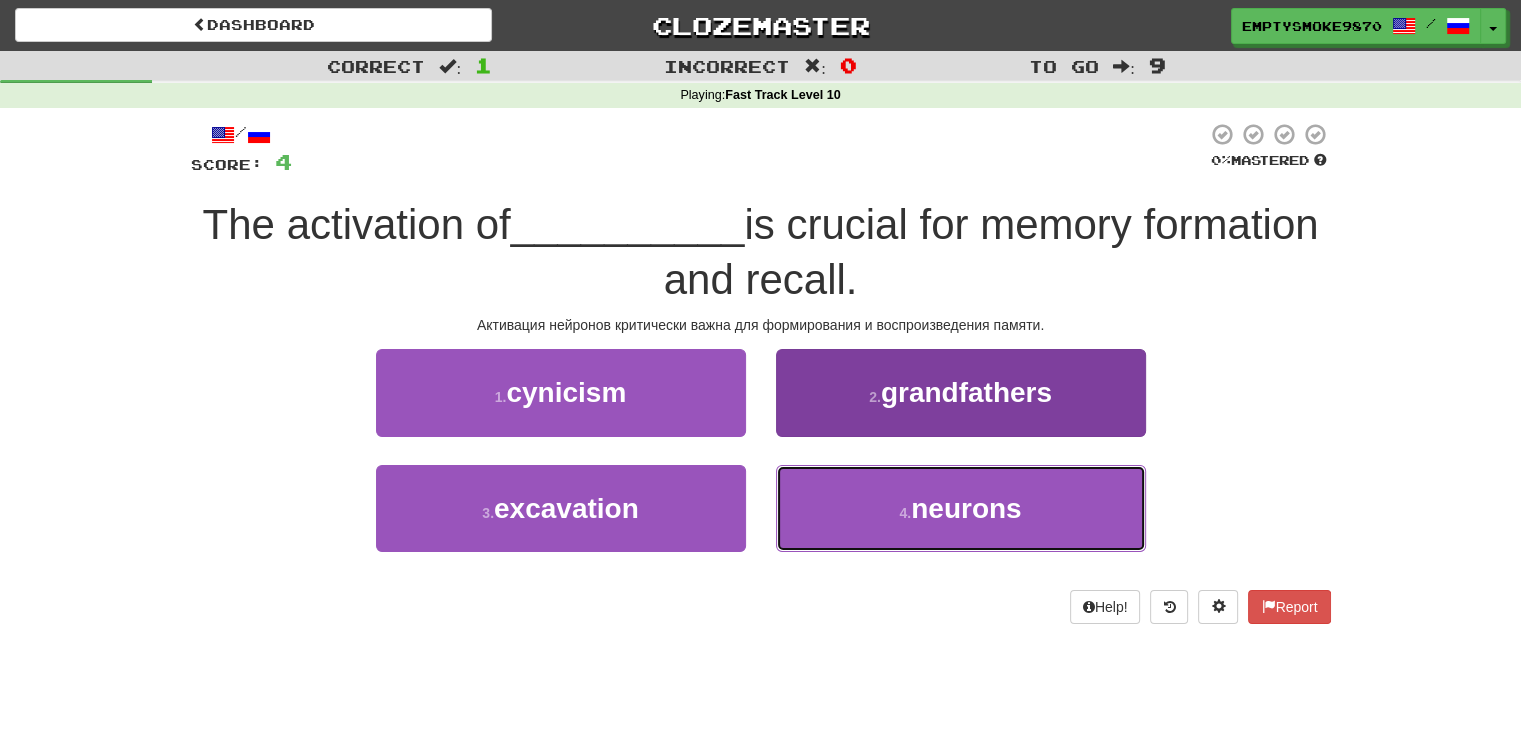 click on "4 .  neurons" at bounding box center (961, 508) 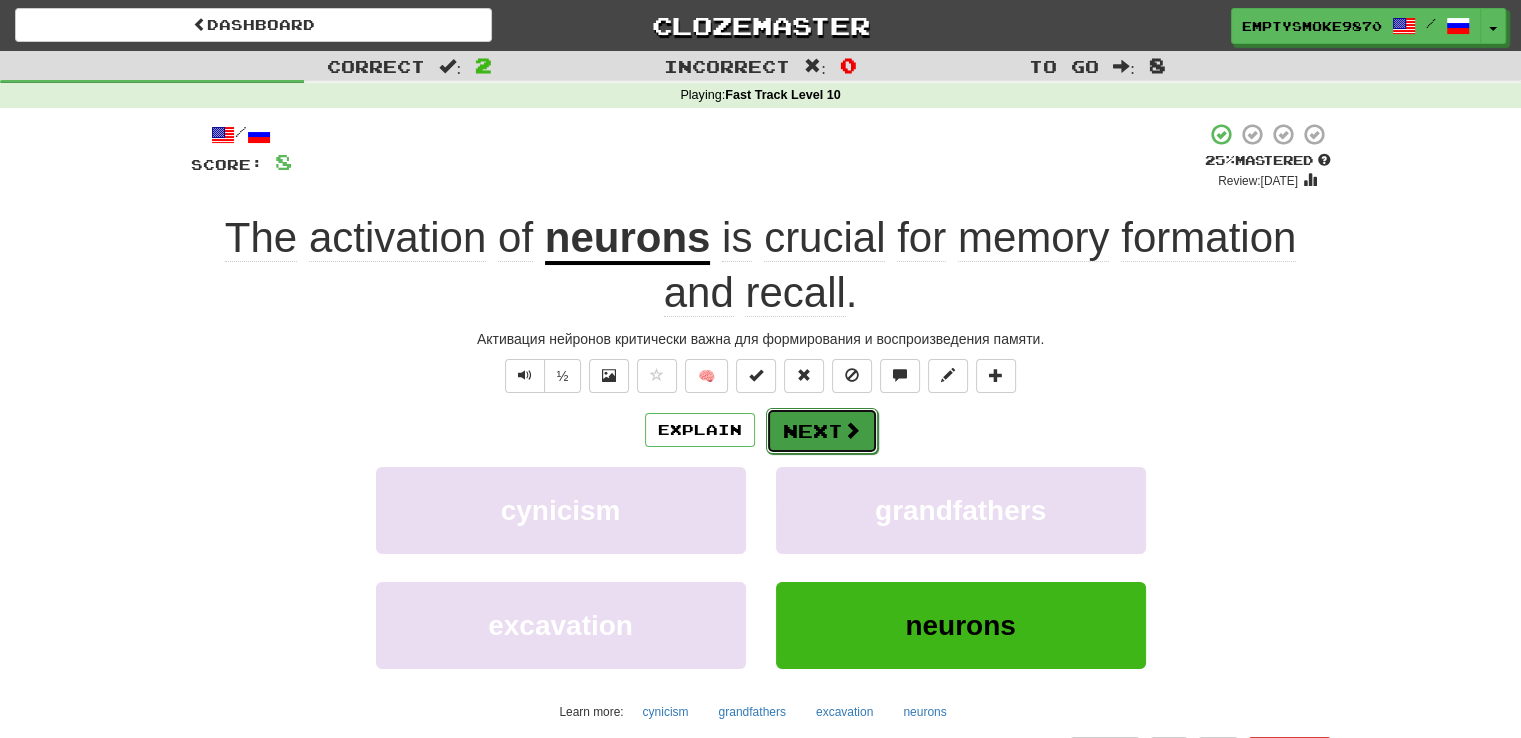 click on "Next" at bounding box center [822, 431] 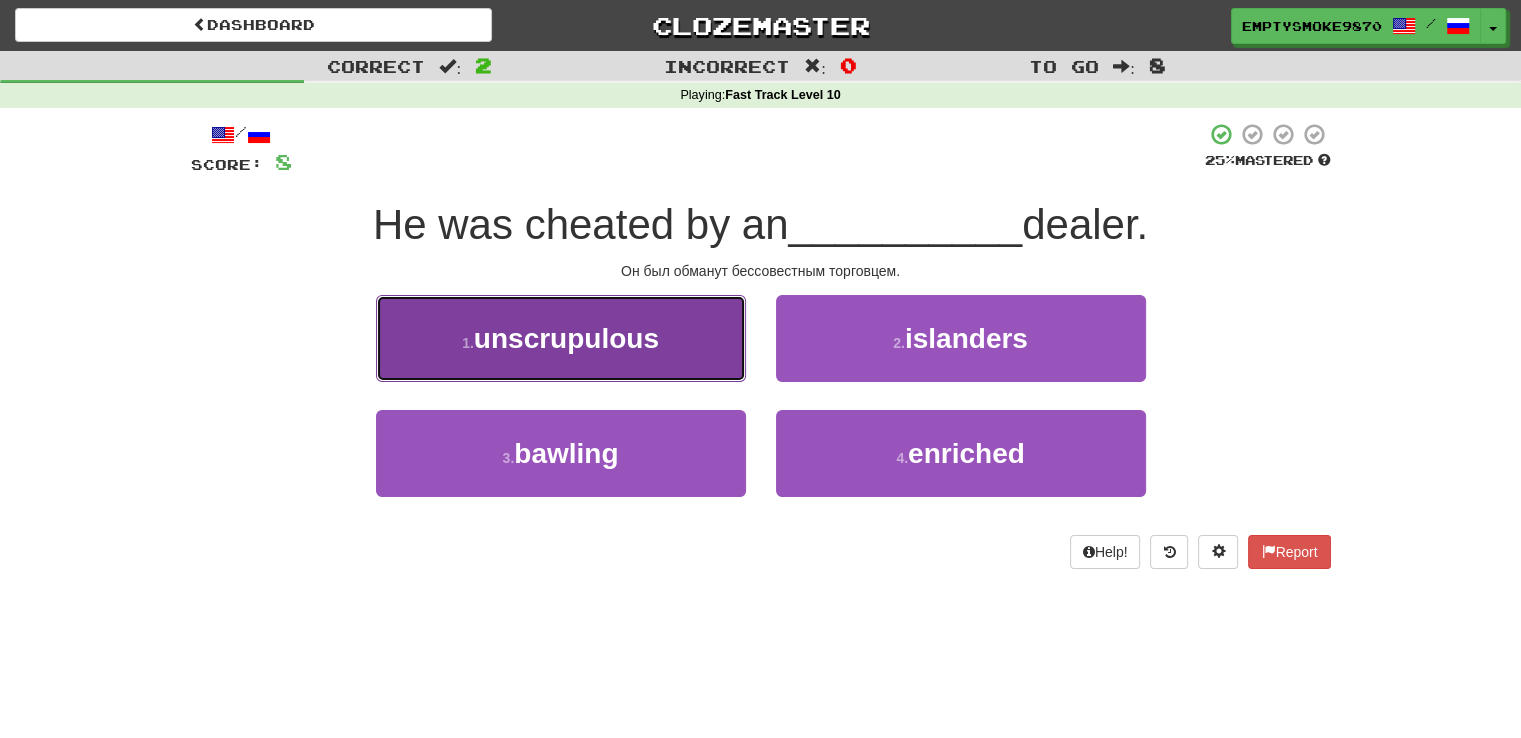 click on "1 .  unscrupulous" at bounding box center (561, 338) 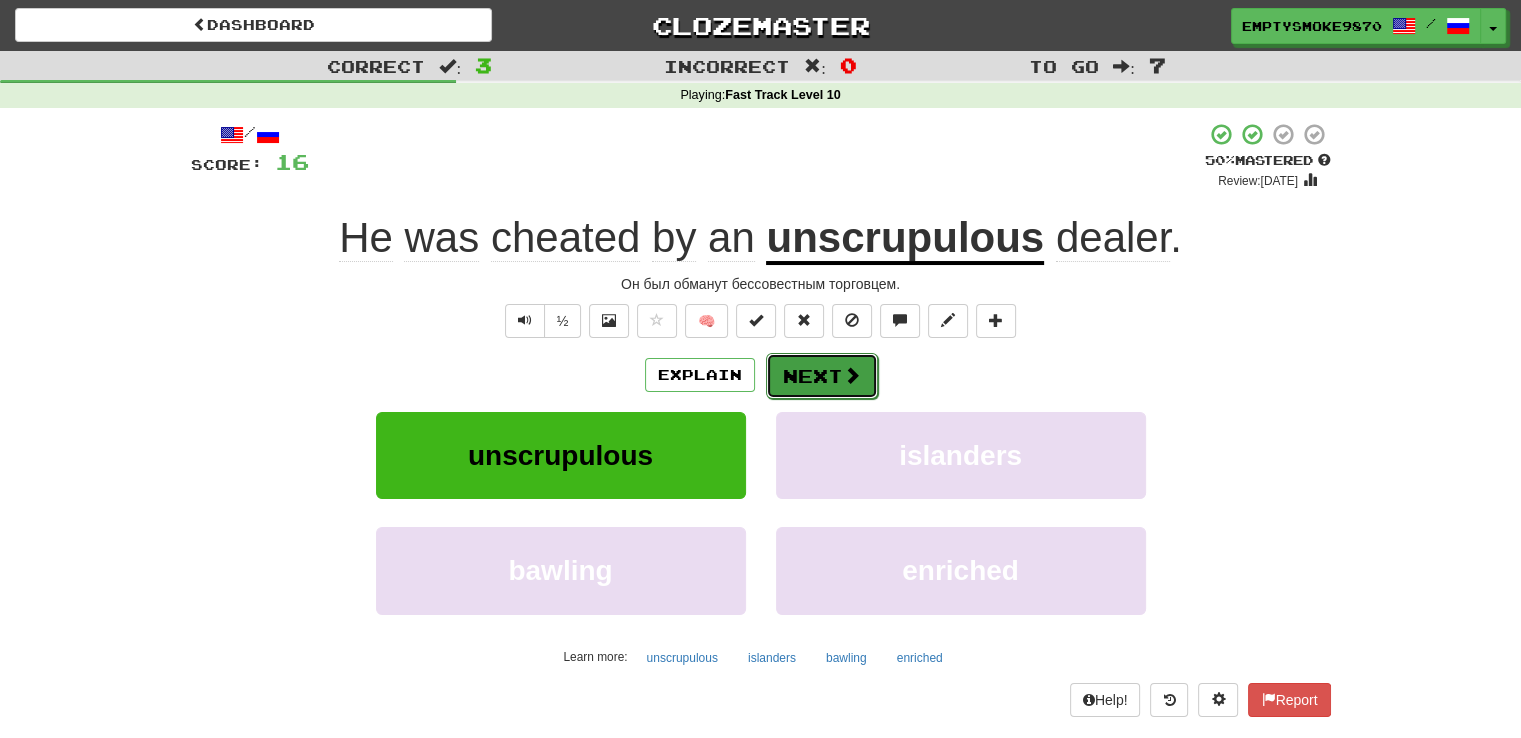 click on "Next" at bounding box center [822, 376] 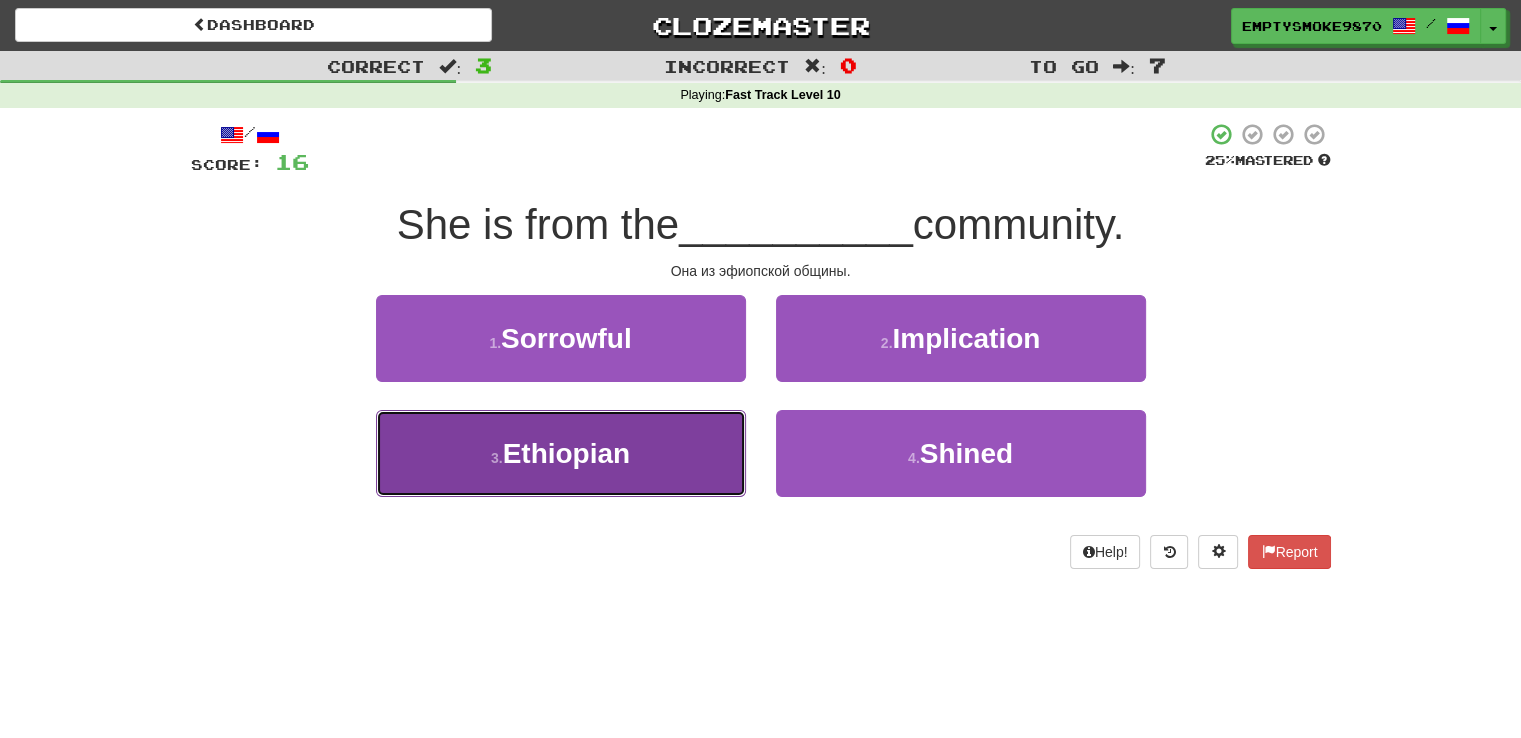 click on "3 .  Ethiopian" at bounding box center [561, 453] 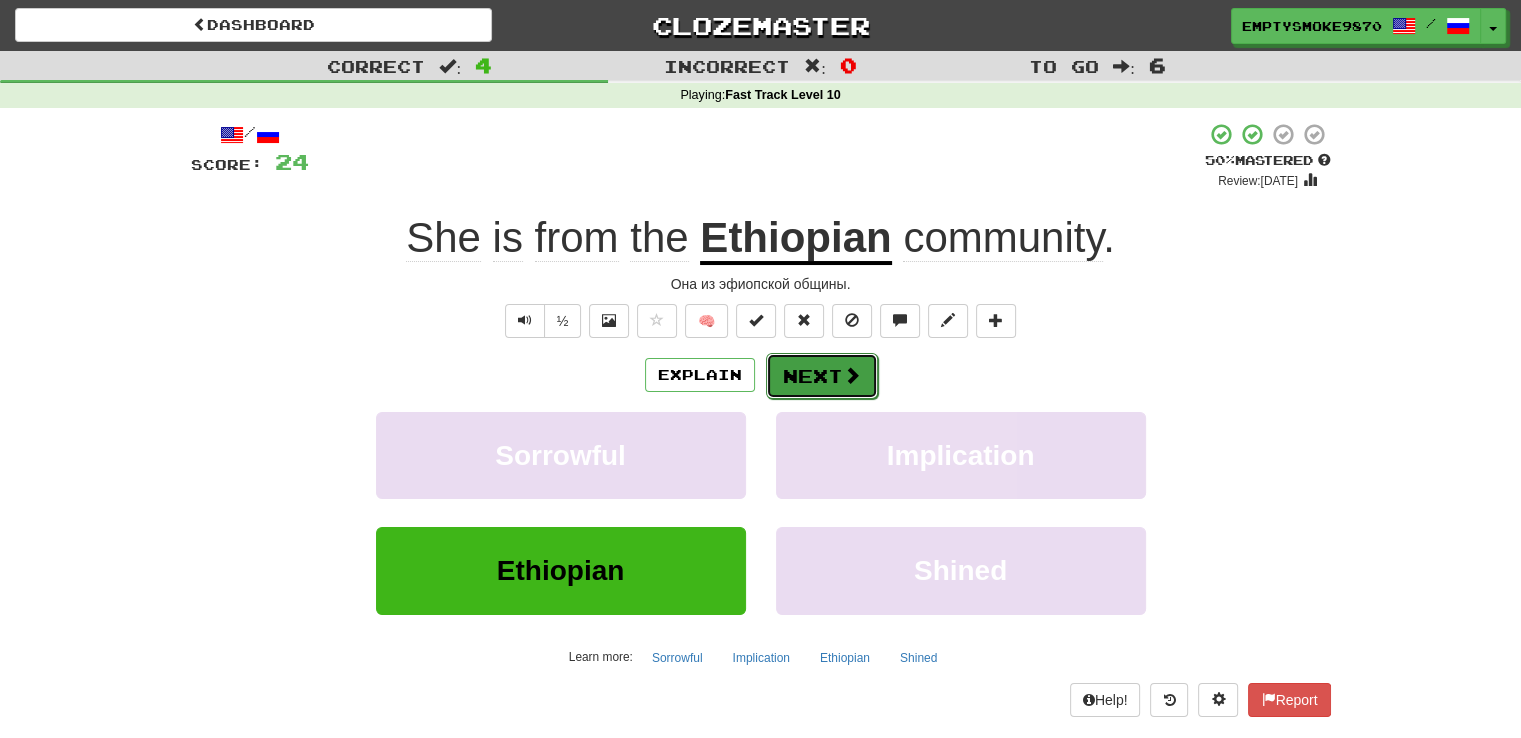 click on "Next" at bounding box center [822, 376] 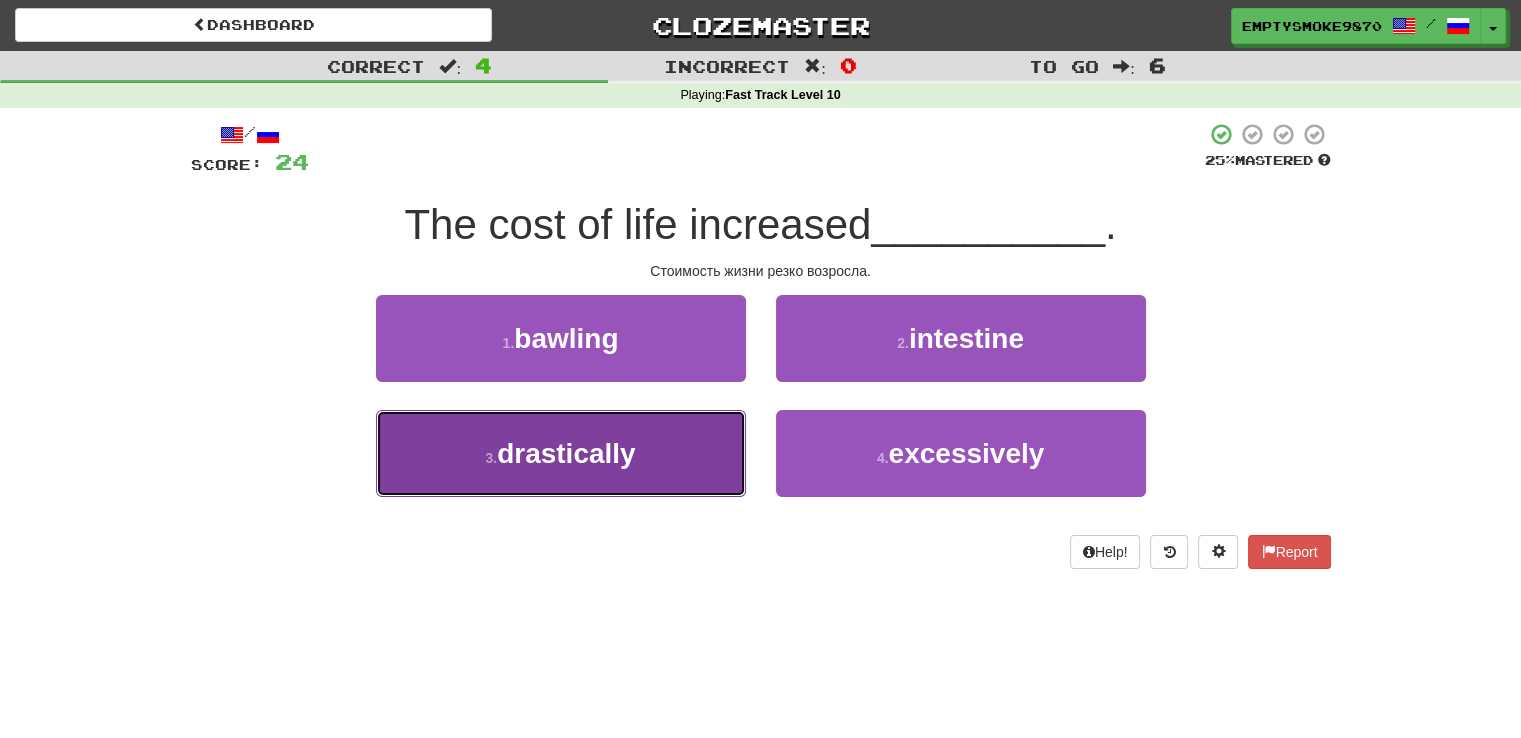 click on "3 .  drastically" at bounding box center (561, 453) 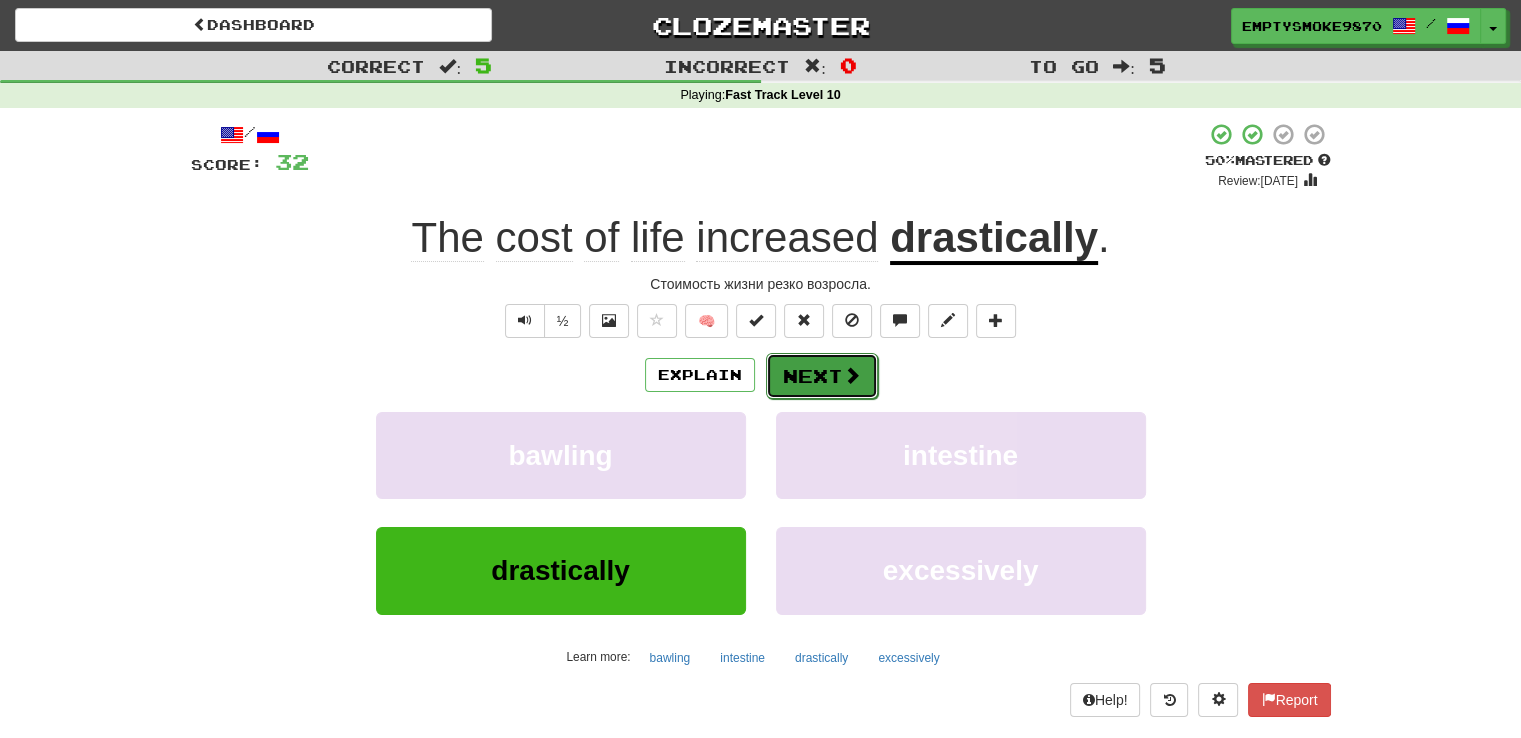 click on "Next" at bounding box center (822, 376) 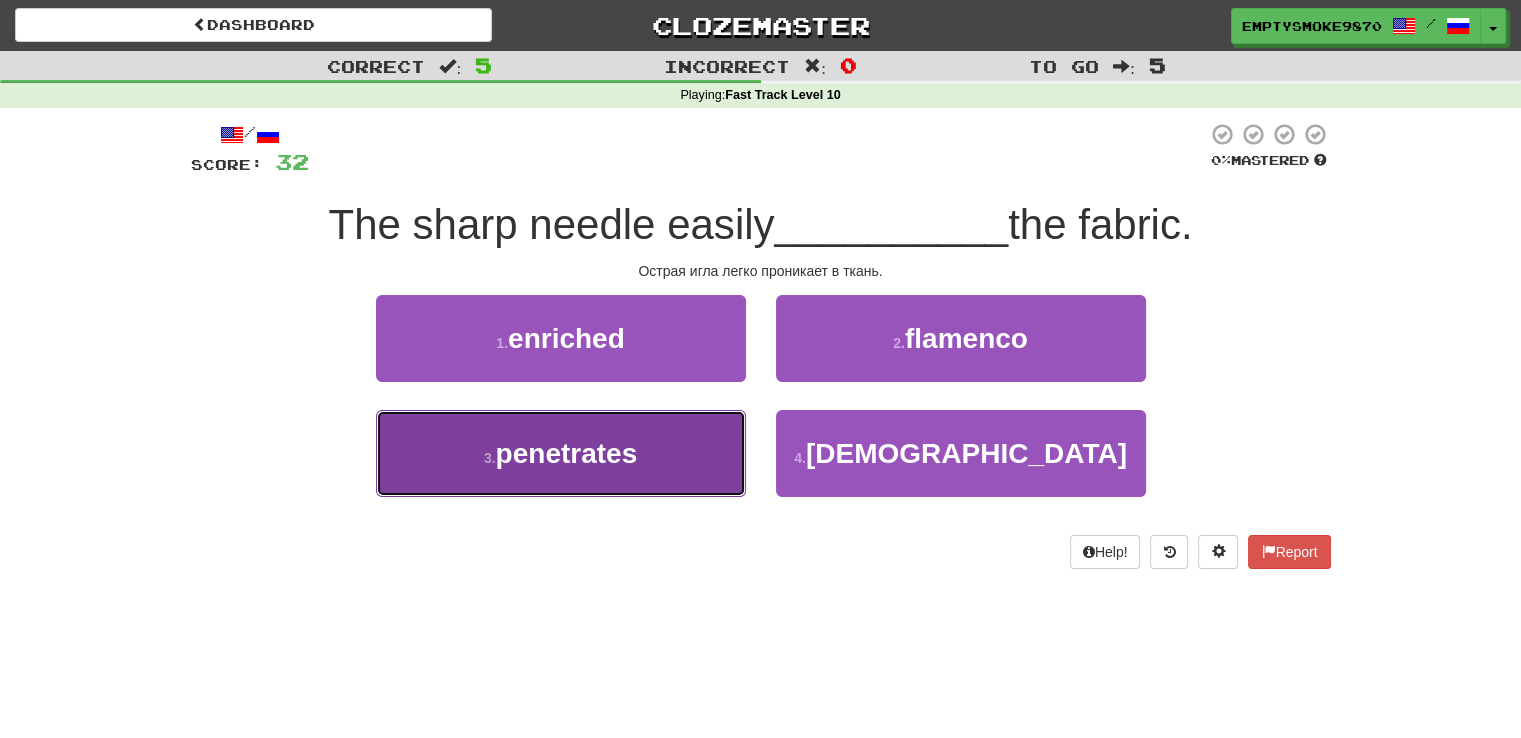 click on "3 .  penetrates" at bounding box center (561, 453) 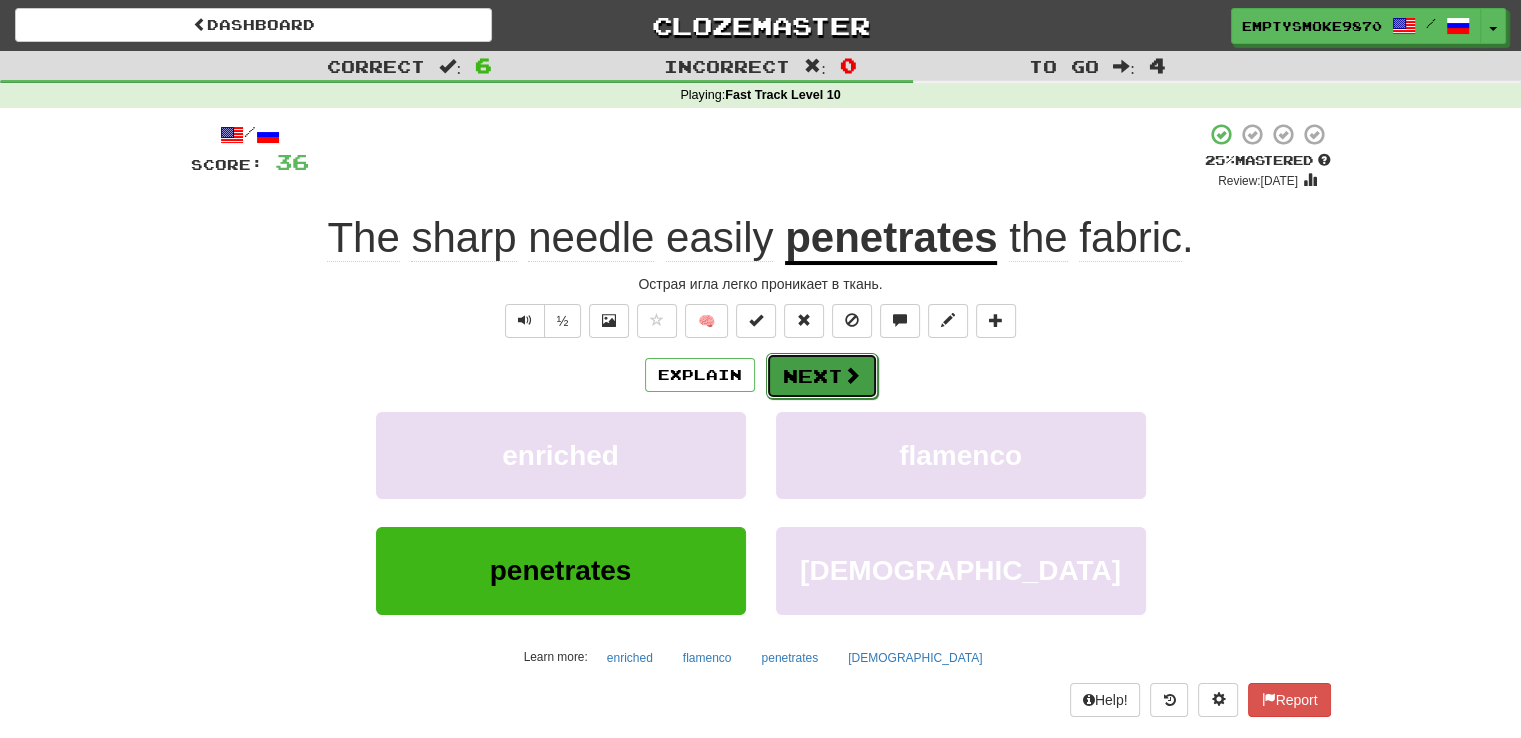 click on "Next" at bounding box center [822, 376] 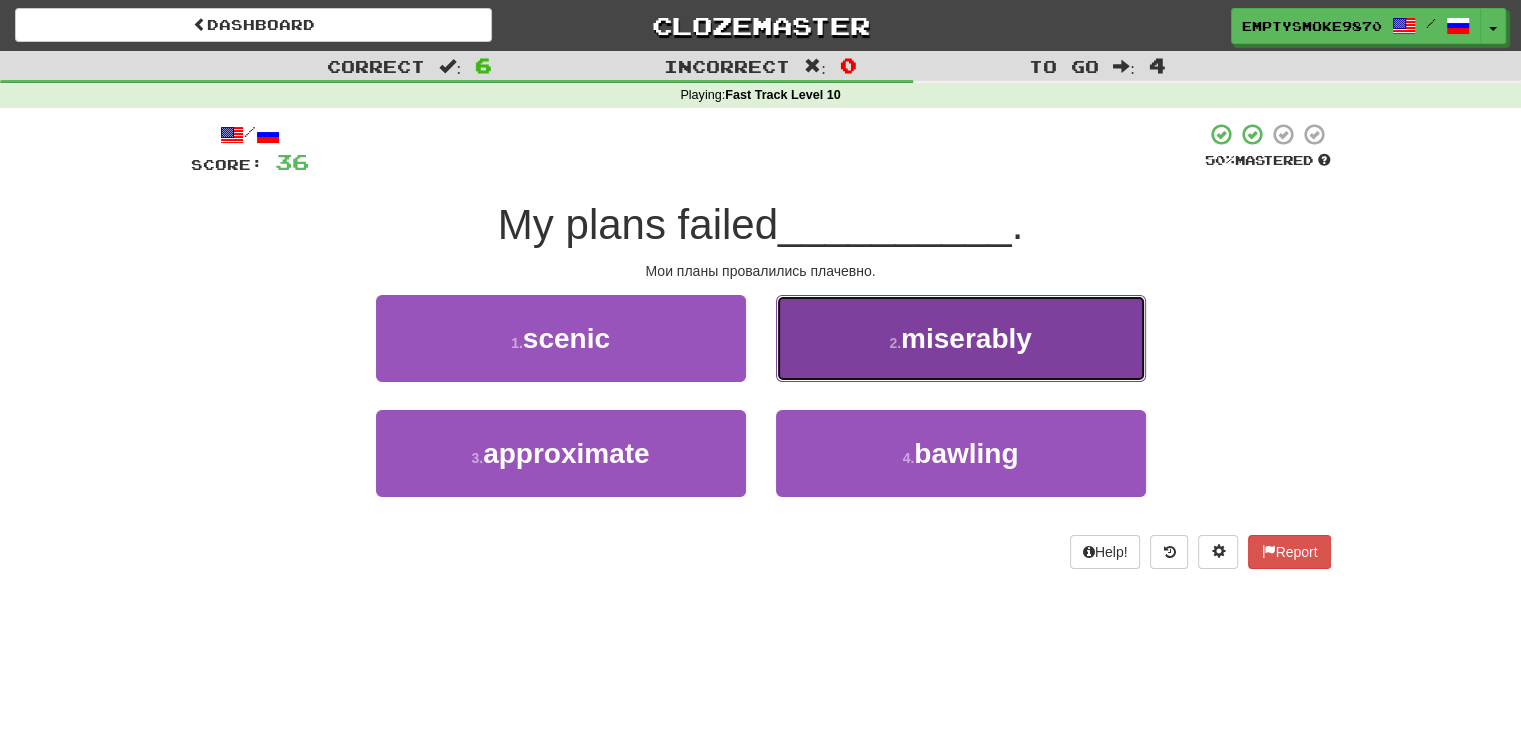 click on "2 .  miserably" at bounding box center [961, 338] 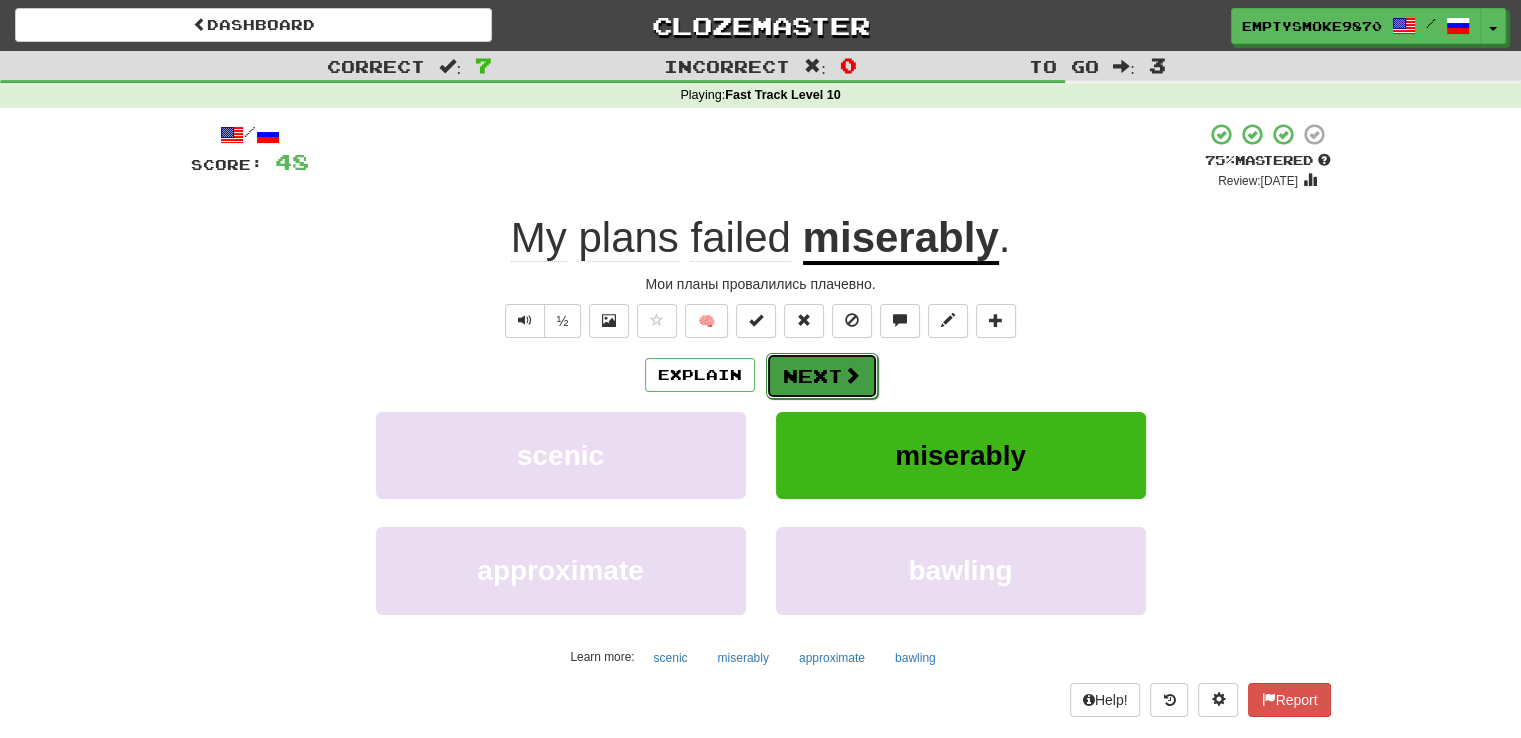 click on "Next" at bounding box center [822, 376] 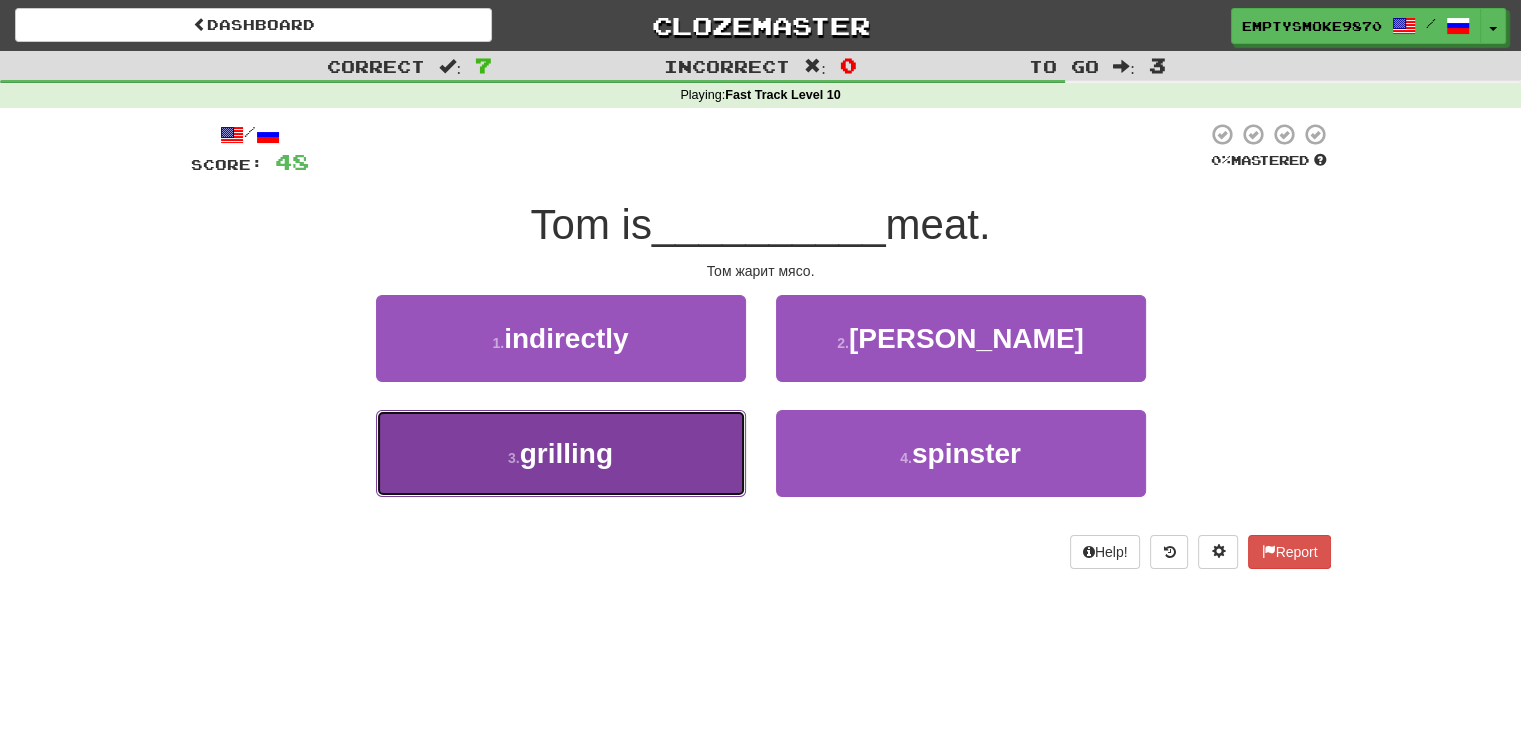 click on "3 .  grilling" at bounding box center (561, 453) 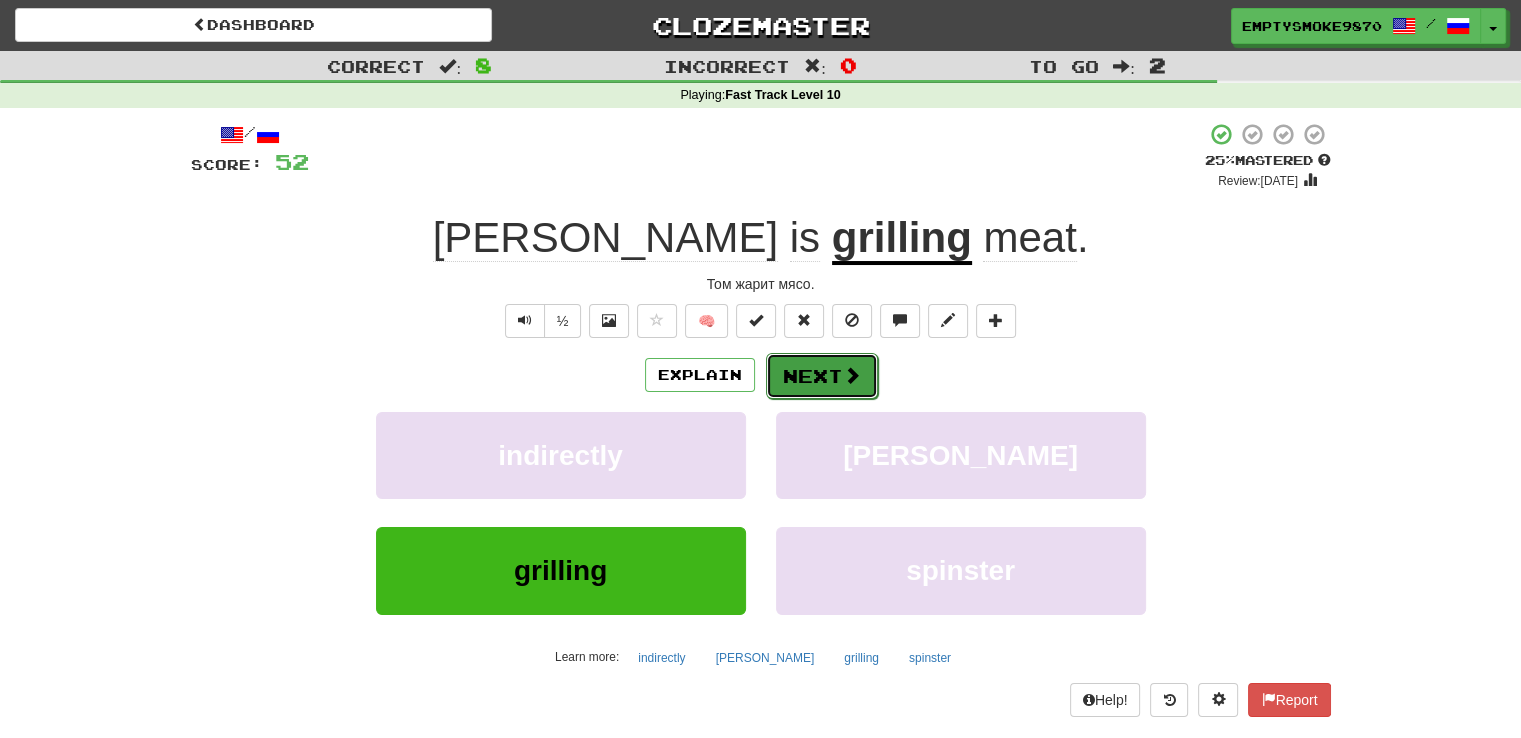 click on "Next" at bounding box center (822, 376) 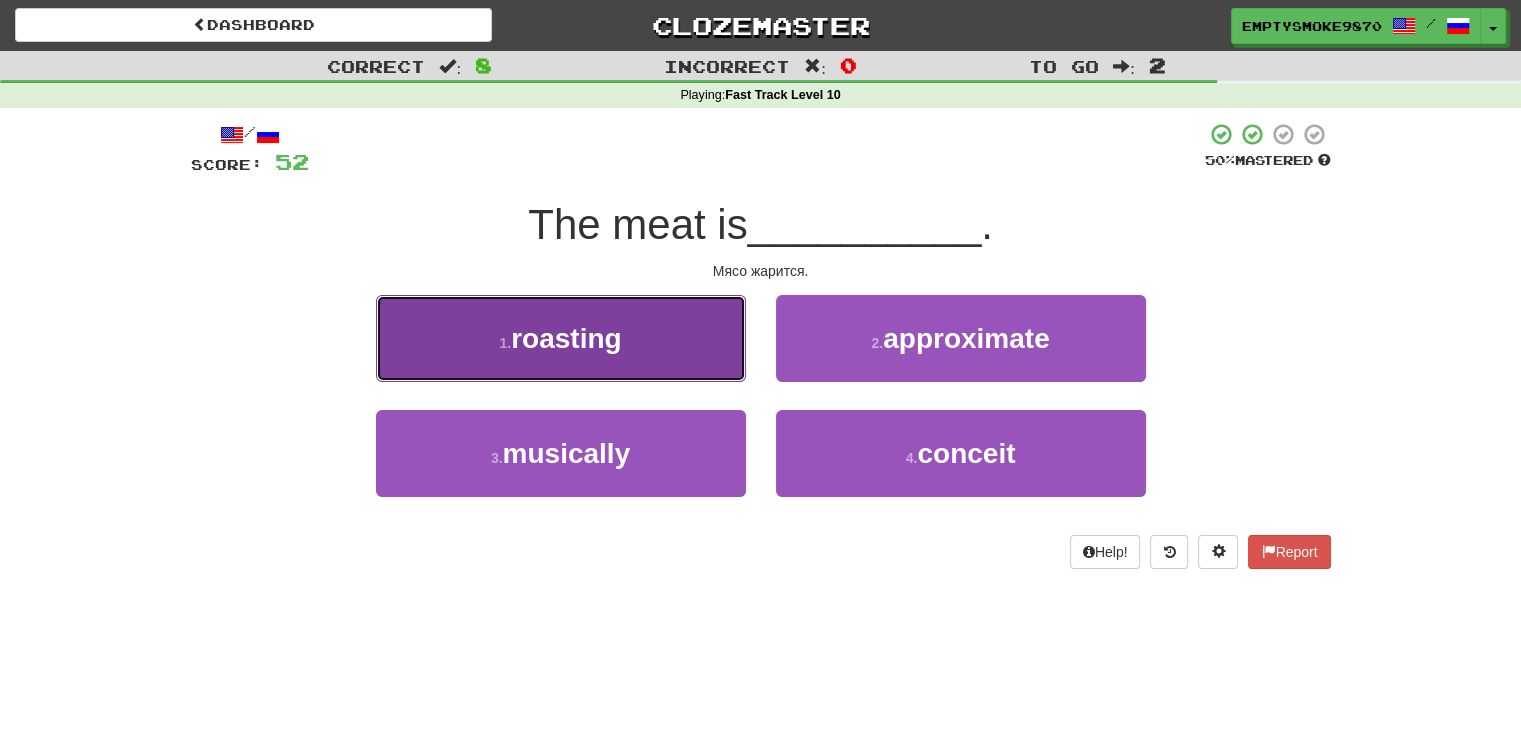 click on "1 .  roasting" at bounding box center (561, 338) 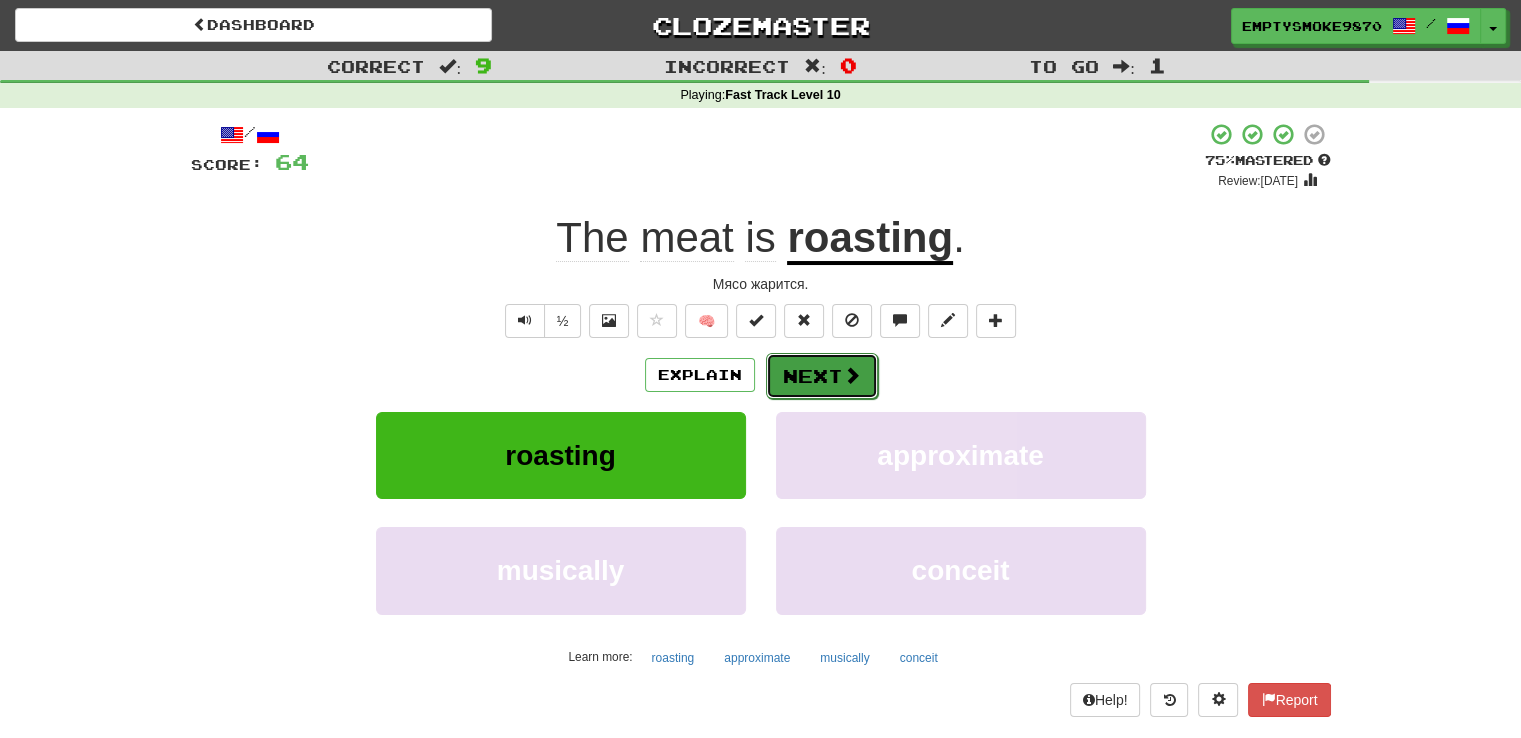 click on "Next" at bounding box center [822, 376] 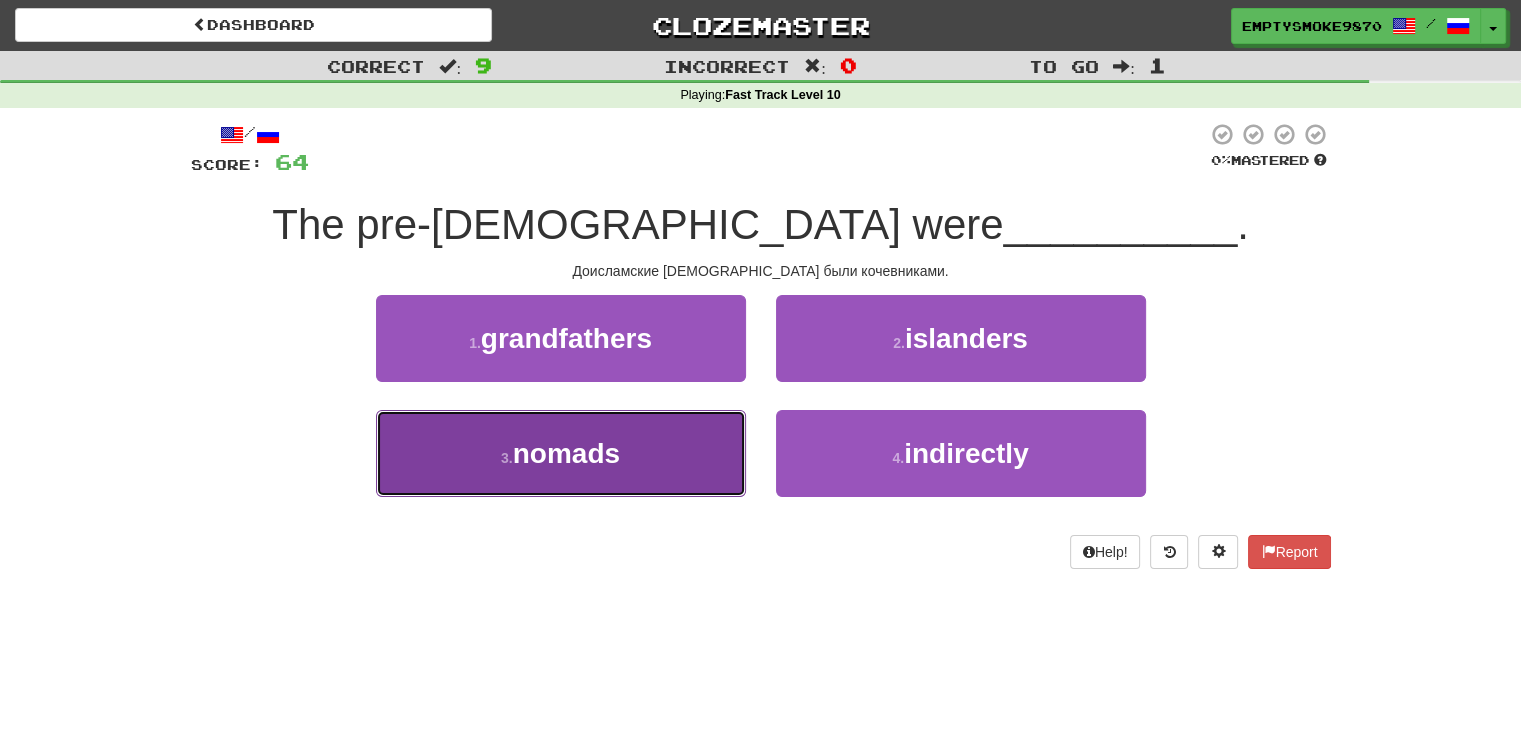 click on "3 .  nomads" at bounding box center [561, 453] 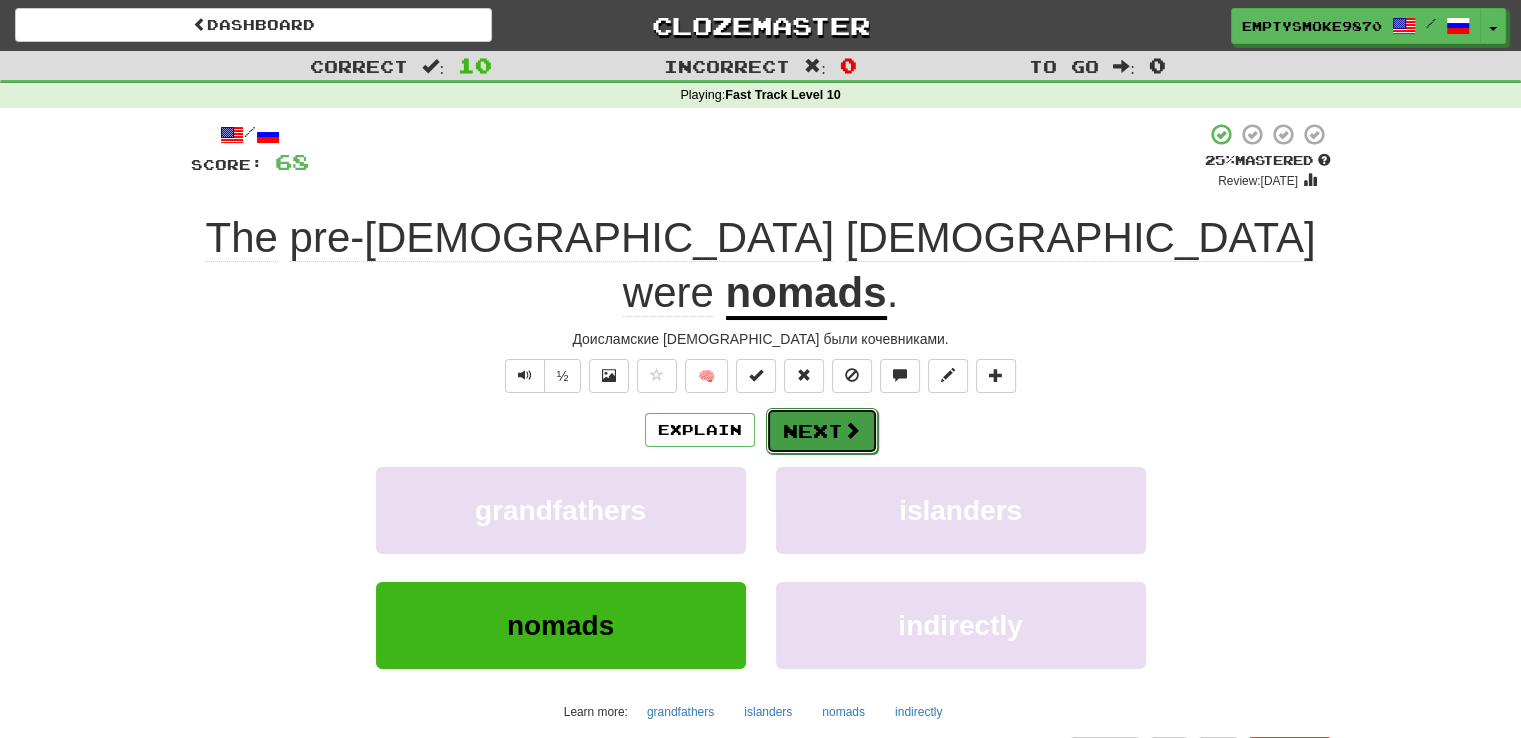 click on "Next" at bounding box center [822, 431] 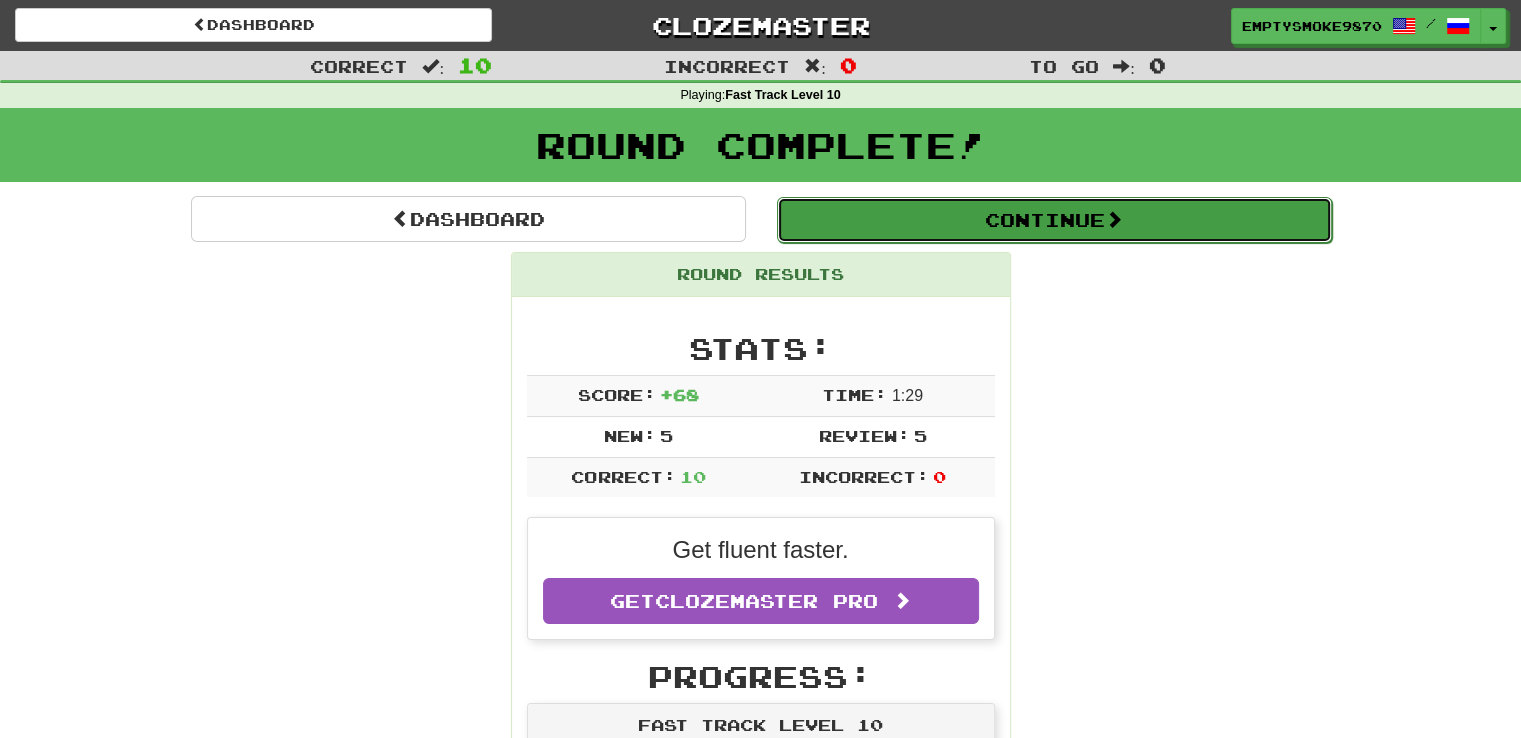 click on "Continue" at bounding box center [1054, 220] 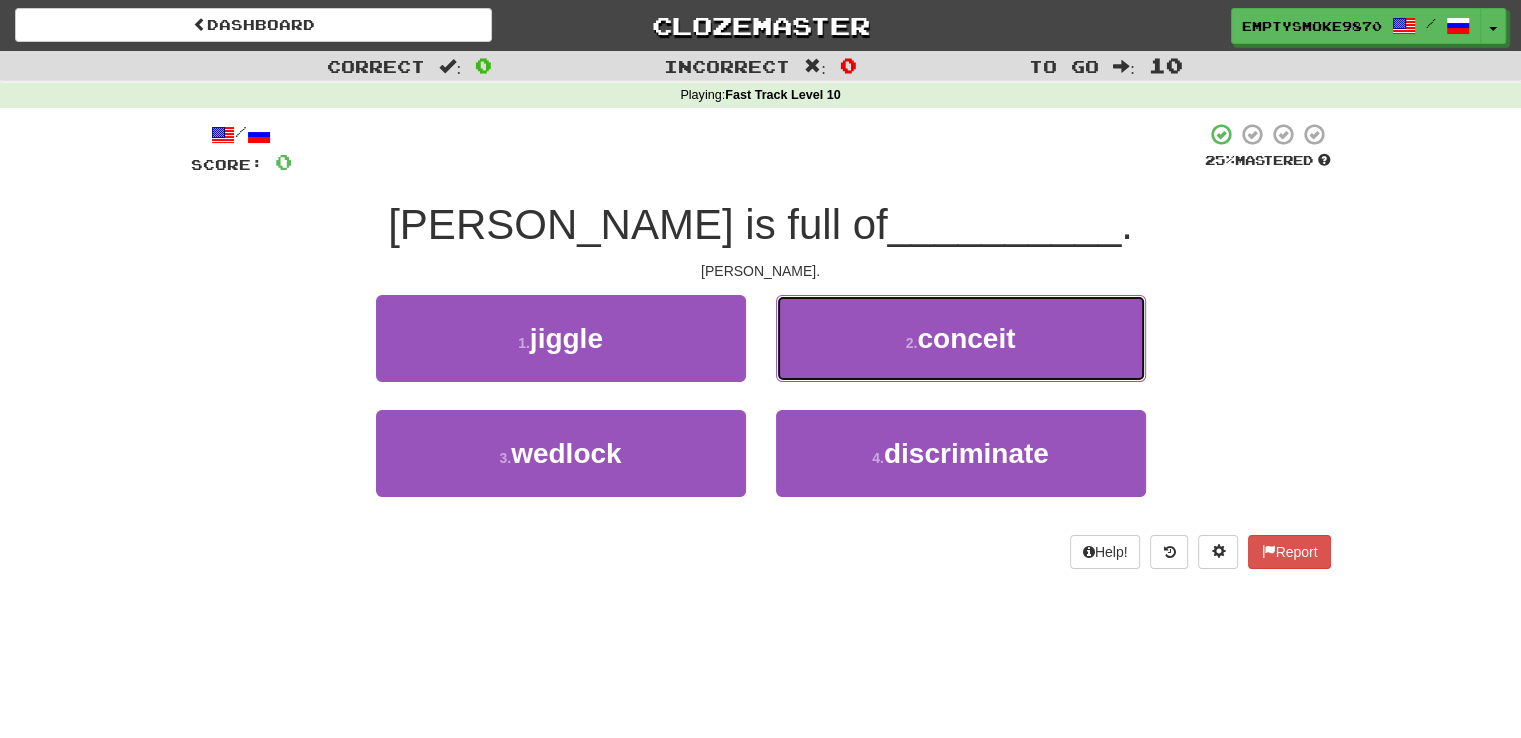 click on "2 .  conceit" at bounding box center [961, 338] 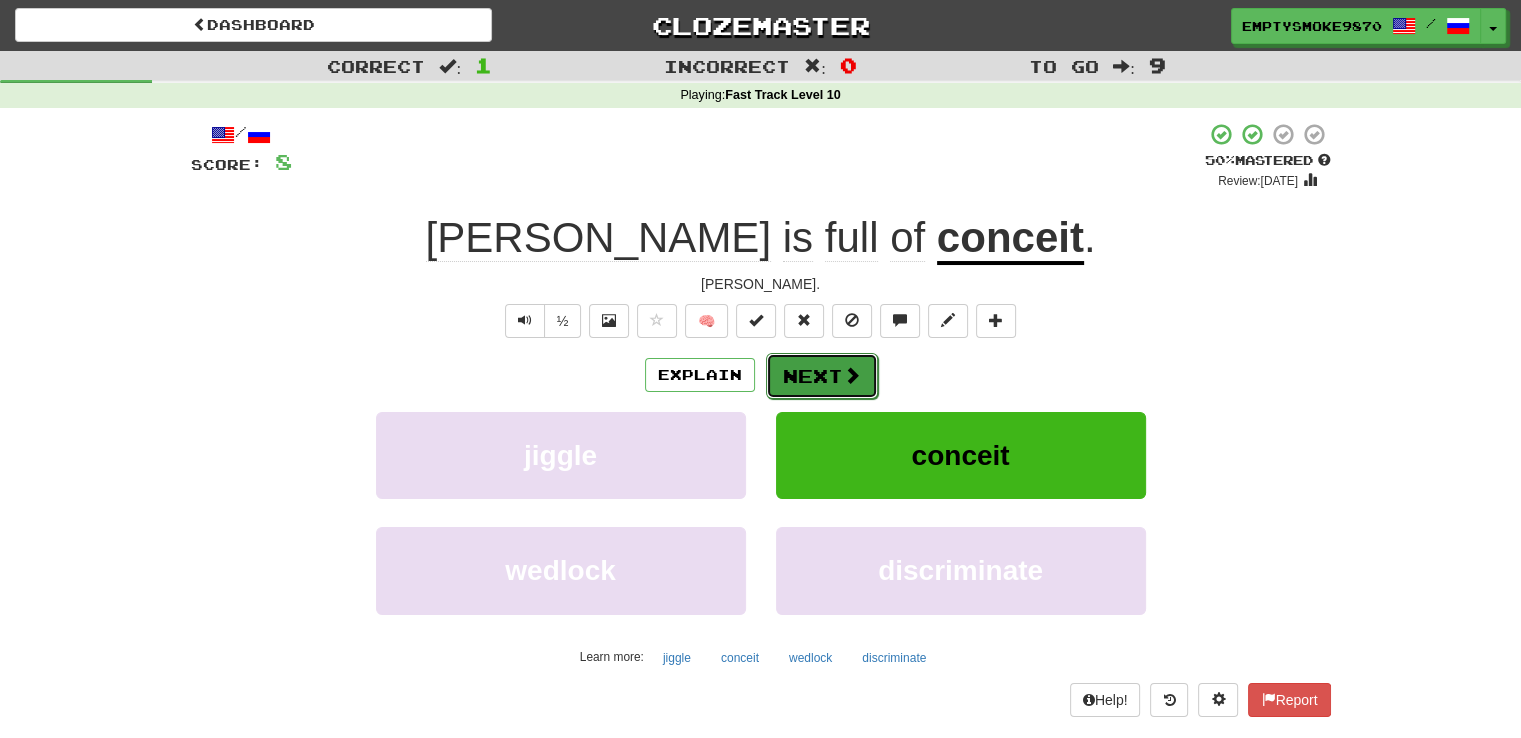 click on "Next" at bounding box center [822, 376] 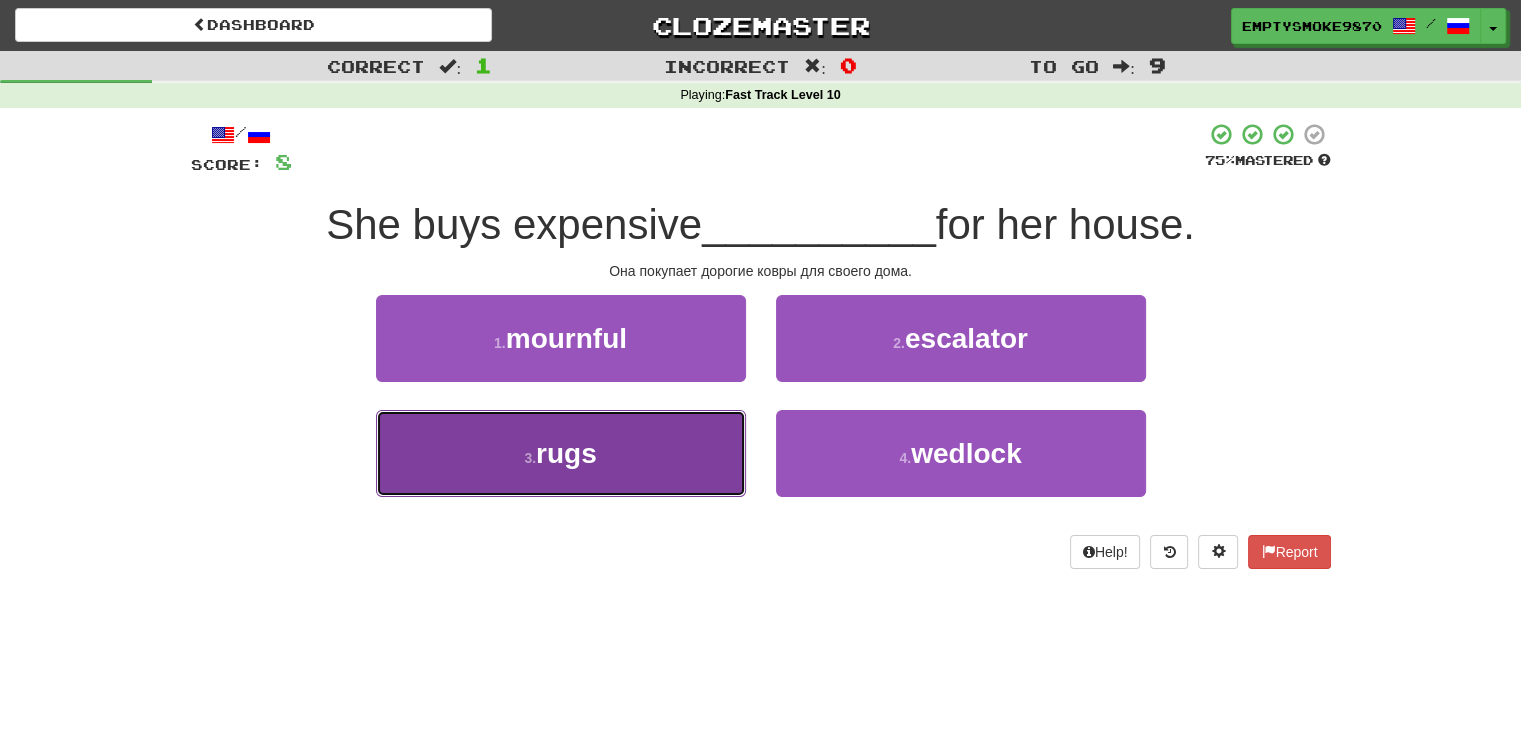 click on "3 .  rugs" at bounding box center [561, 453] 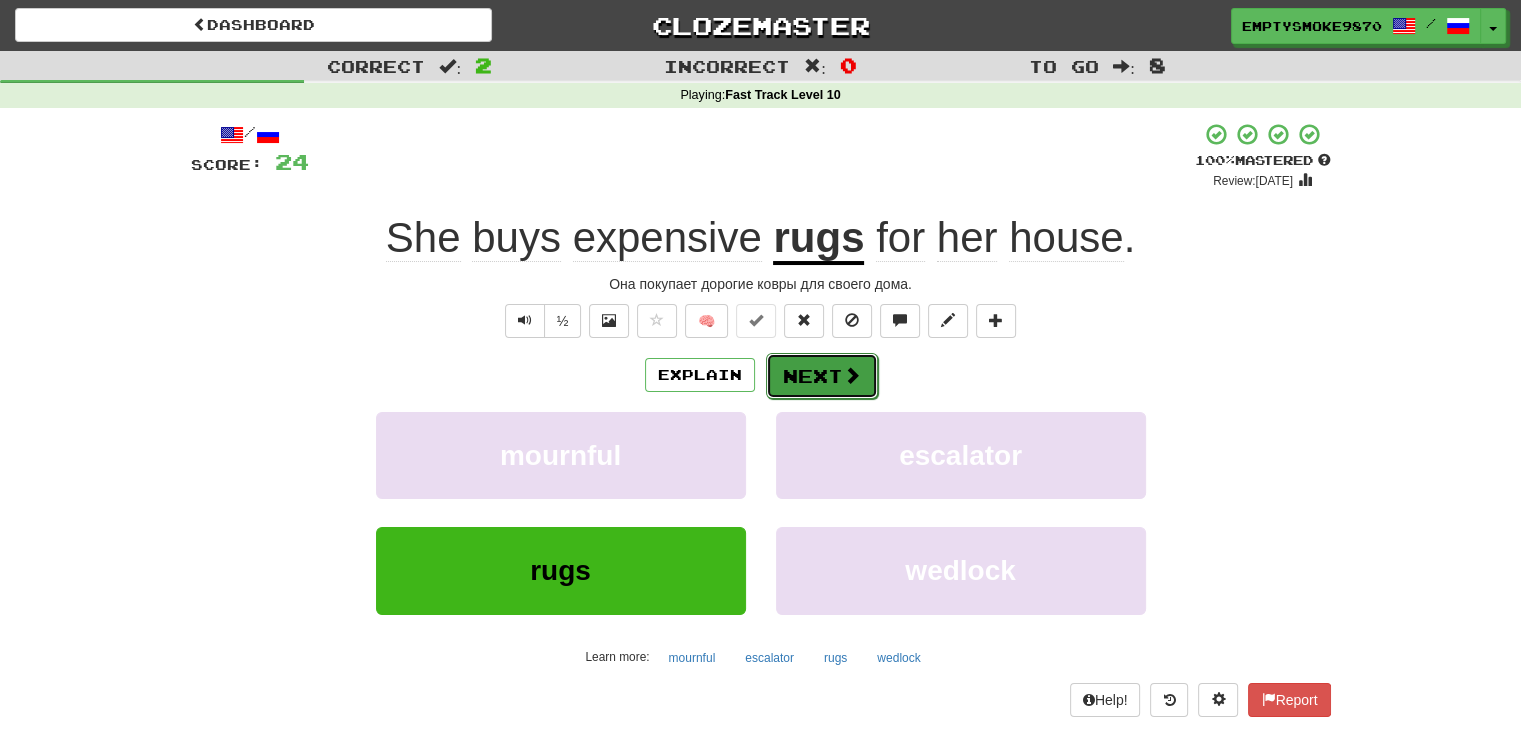 click on "Next" at bounding box center (822, 376) 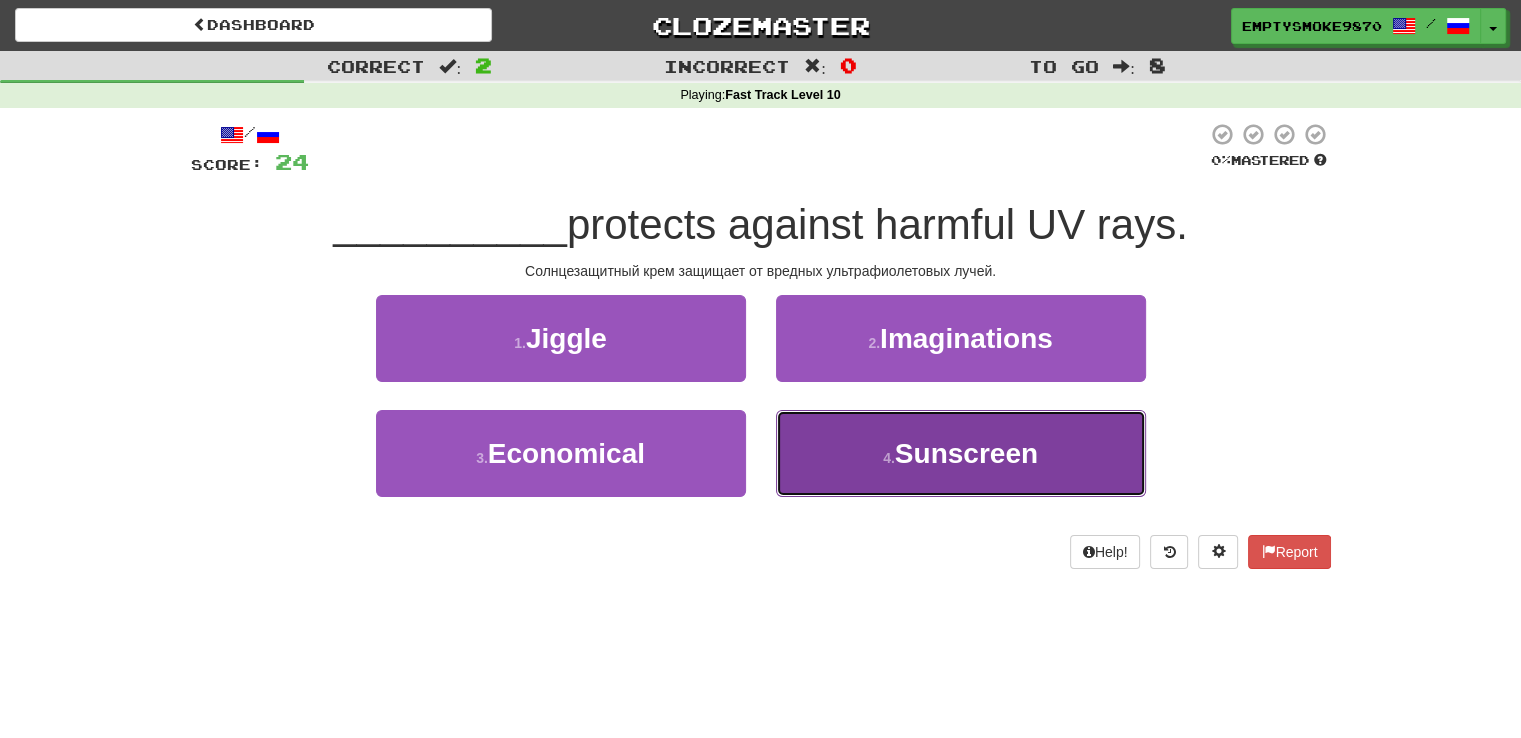 click on "4 .  Sunscreen" at bounding box center [961, 453] 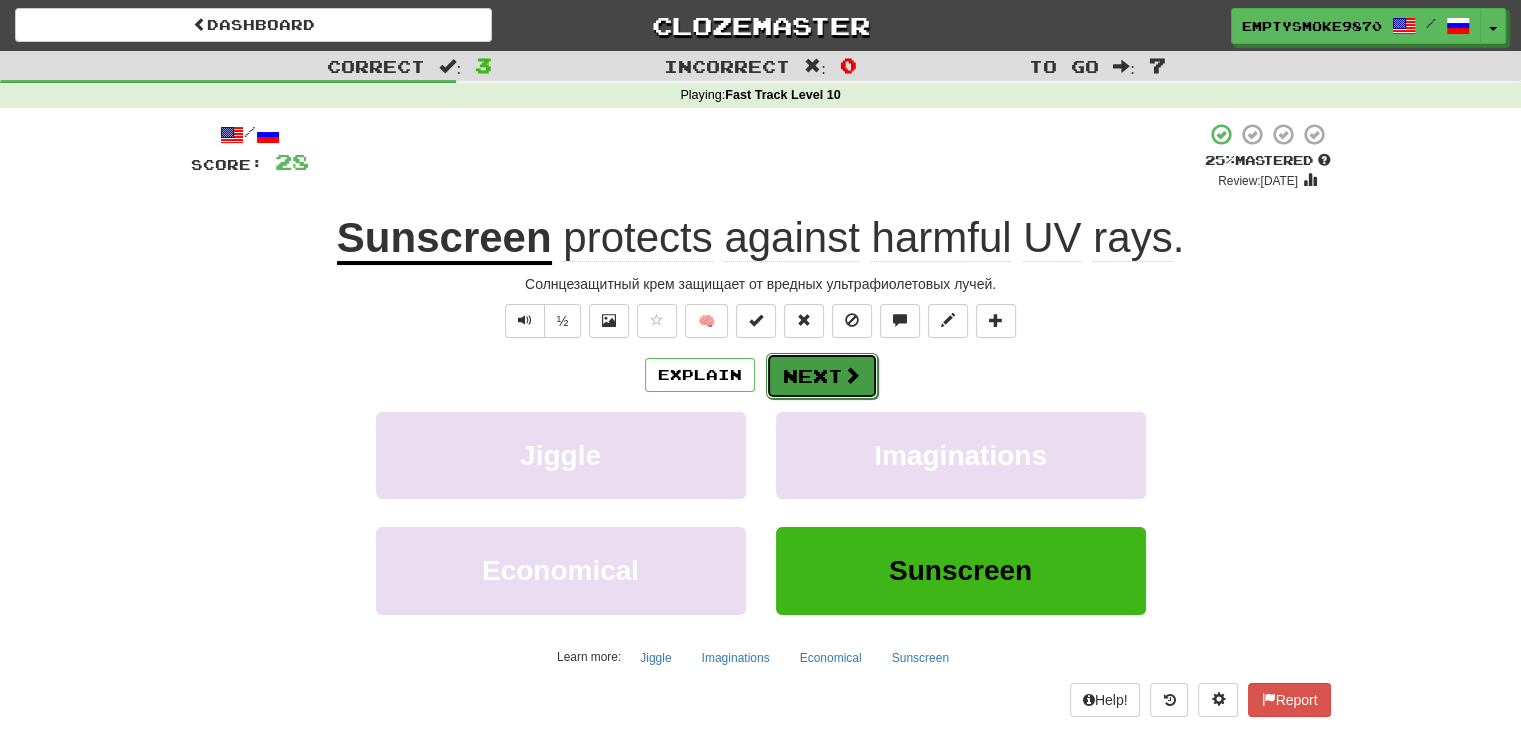 click on "Next" at bounding box center (822, 376) 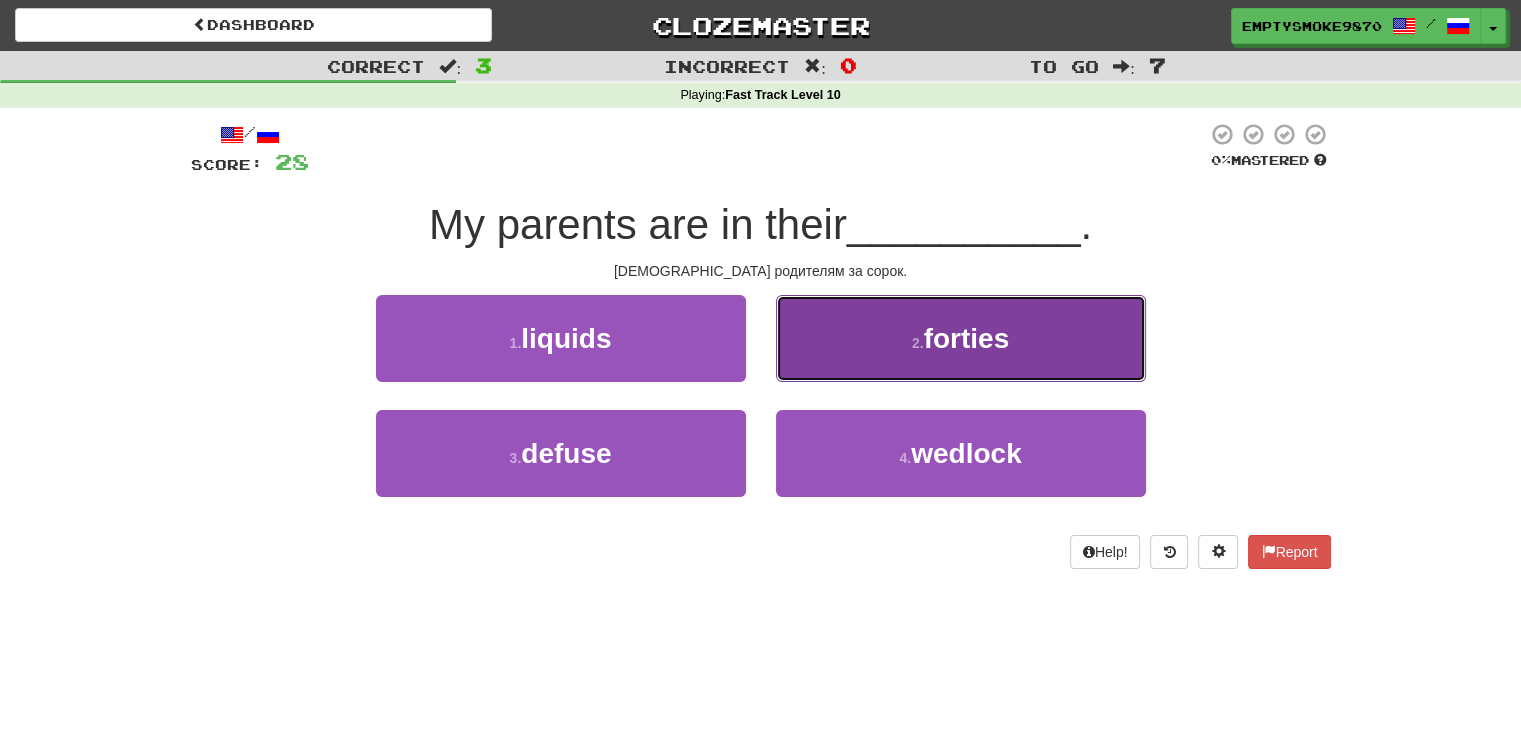 click on "2 .  forties" at bounding box center [961, 338] 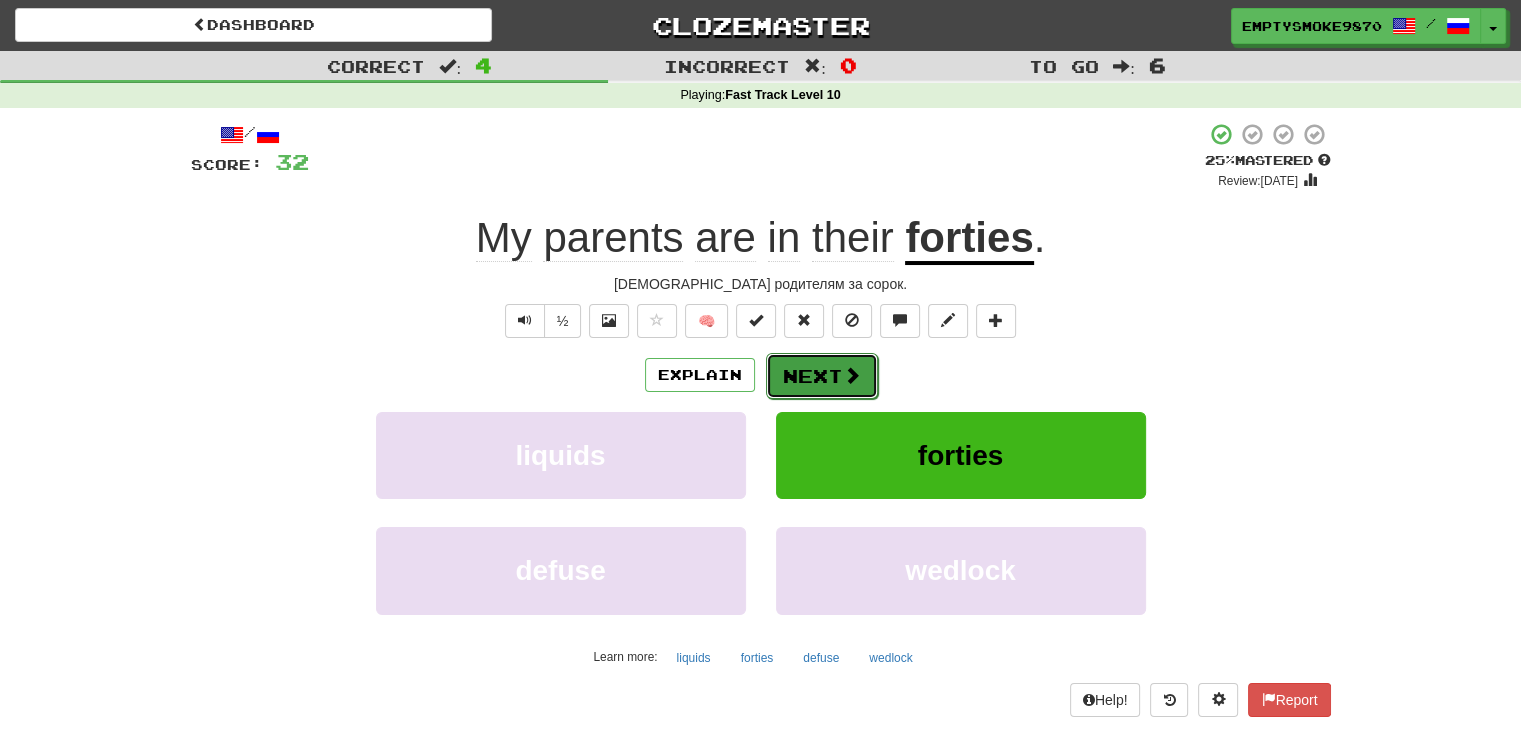 click on "Next" at bounding box center [822, 376] 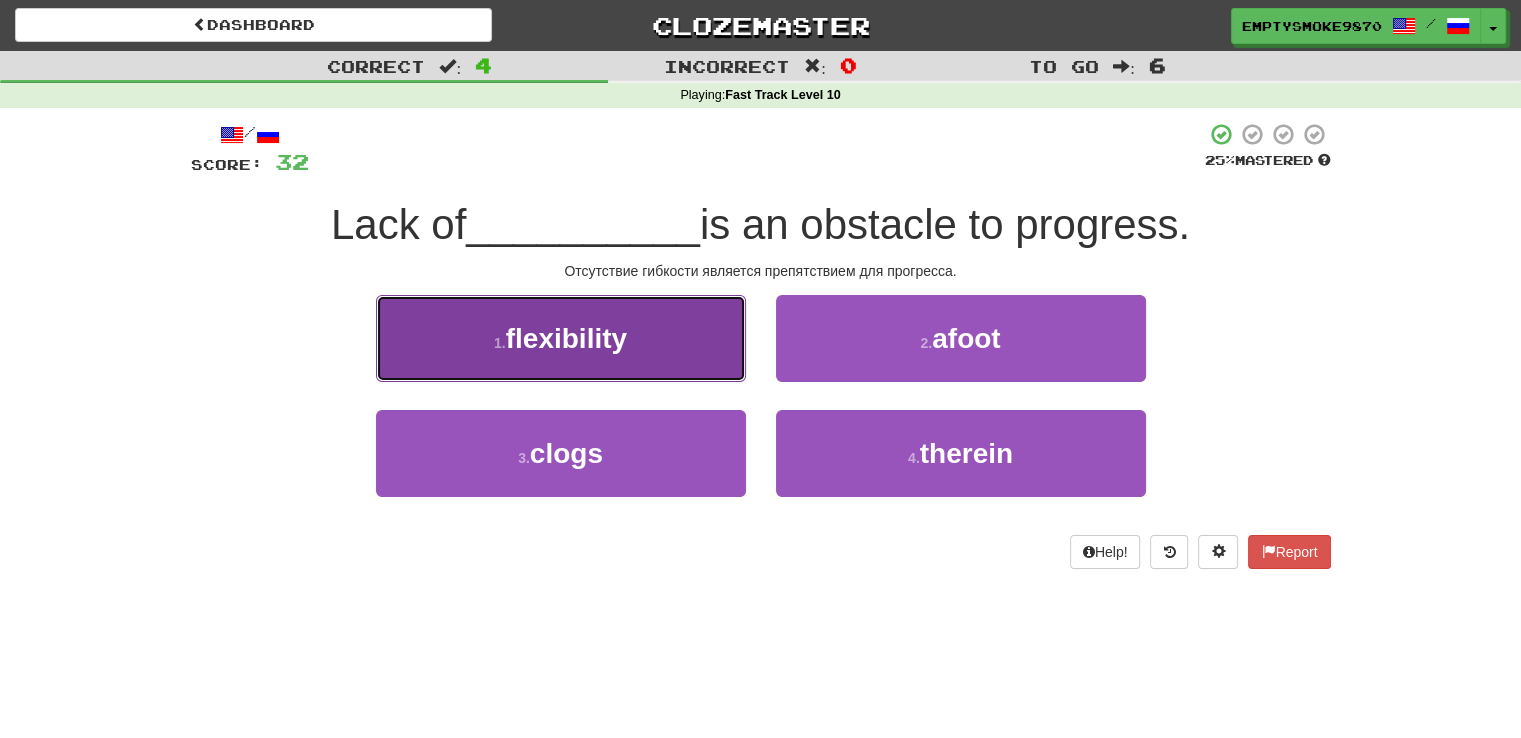 click on "1 .  flexibility" at bounding box center (561, 338) 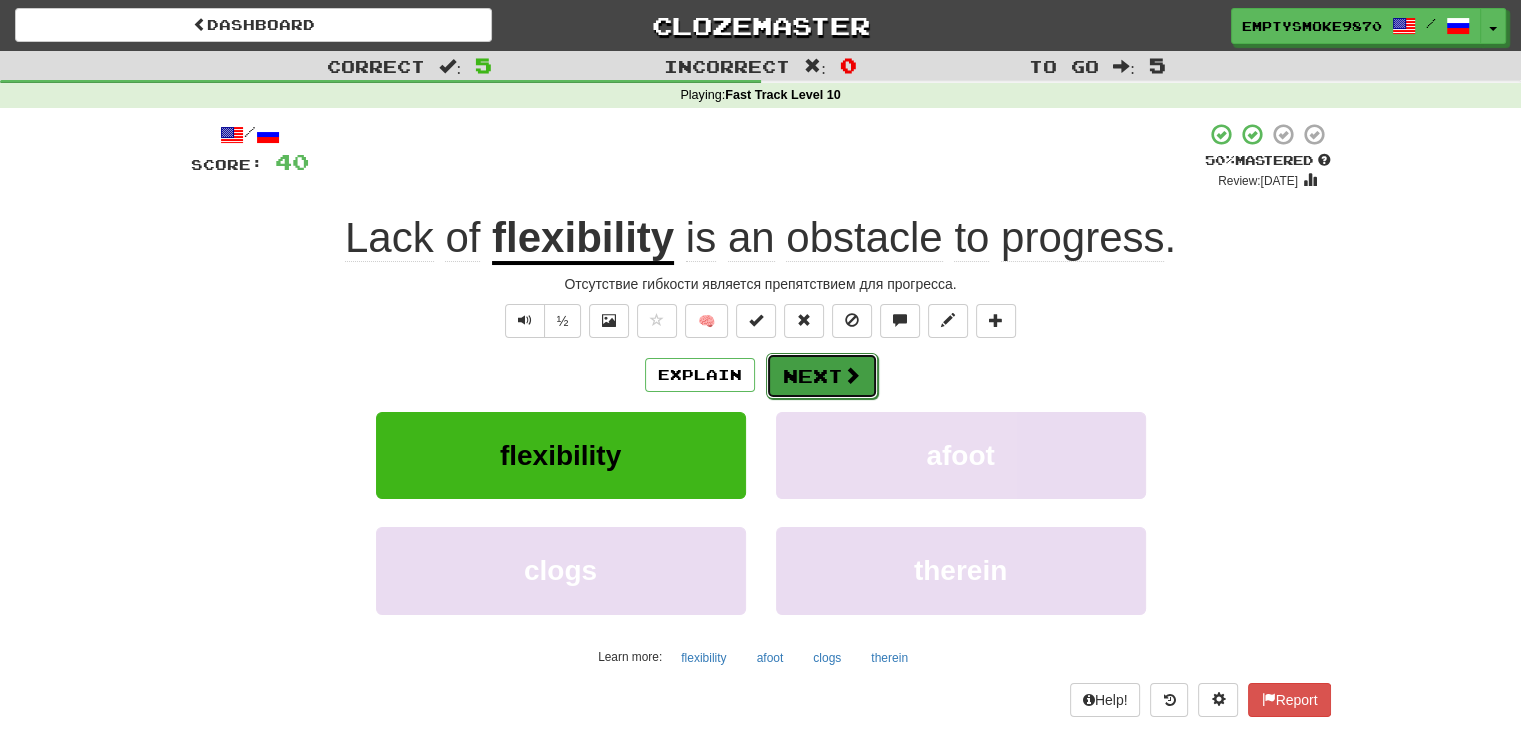 click on "Next" at bounding box center [822, 376] 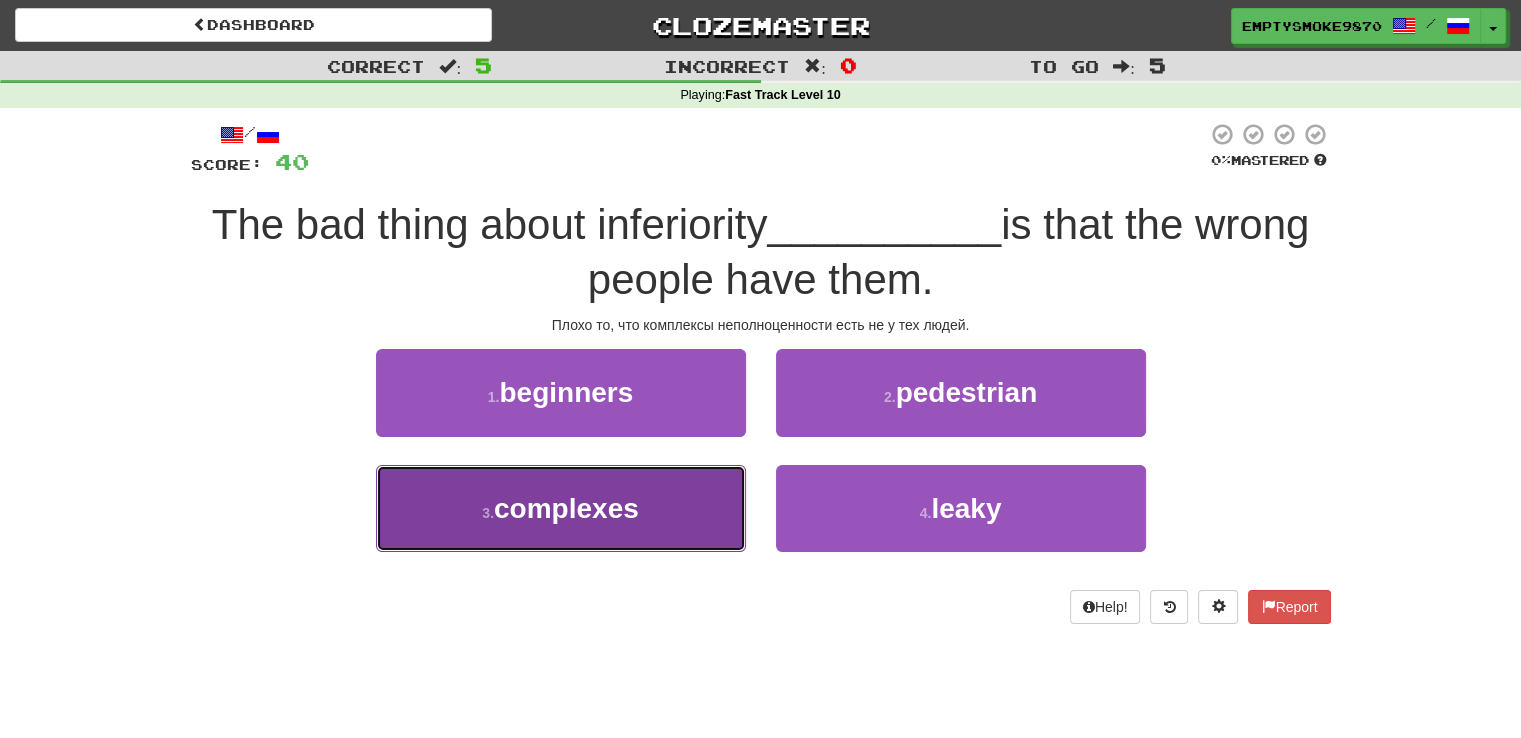 click on "3 .  complexes" at bounding box center [561, 508] 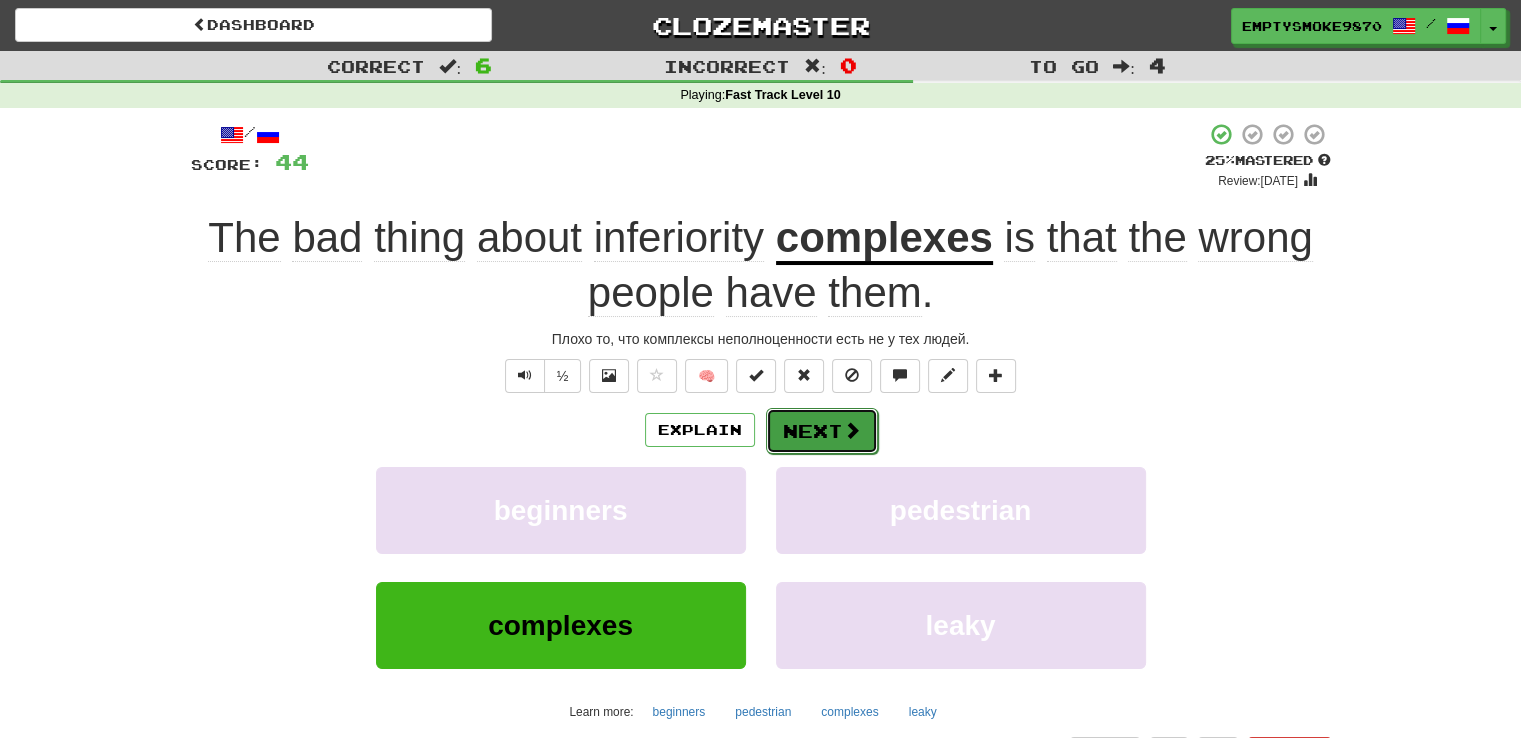 click on "Next" at bounding box center (822, 431) 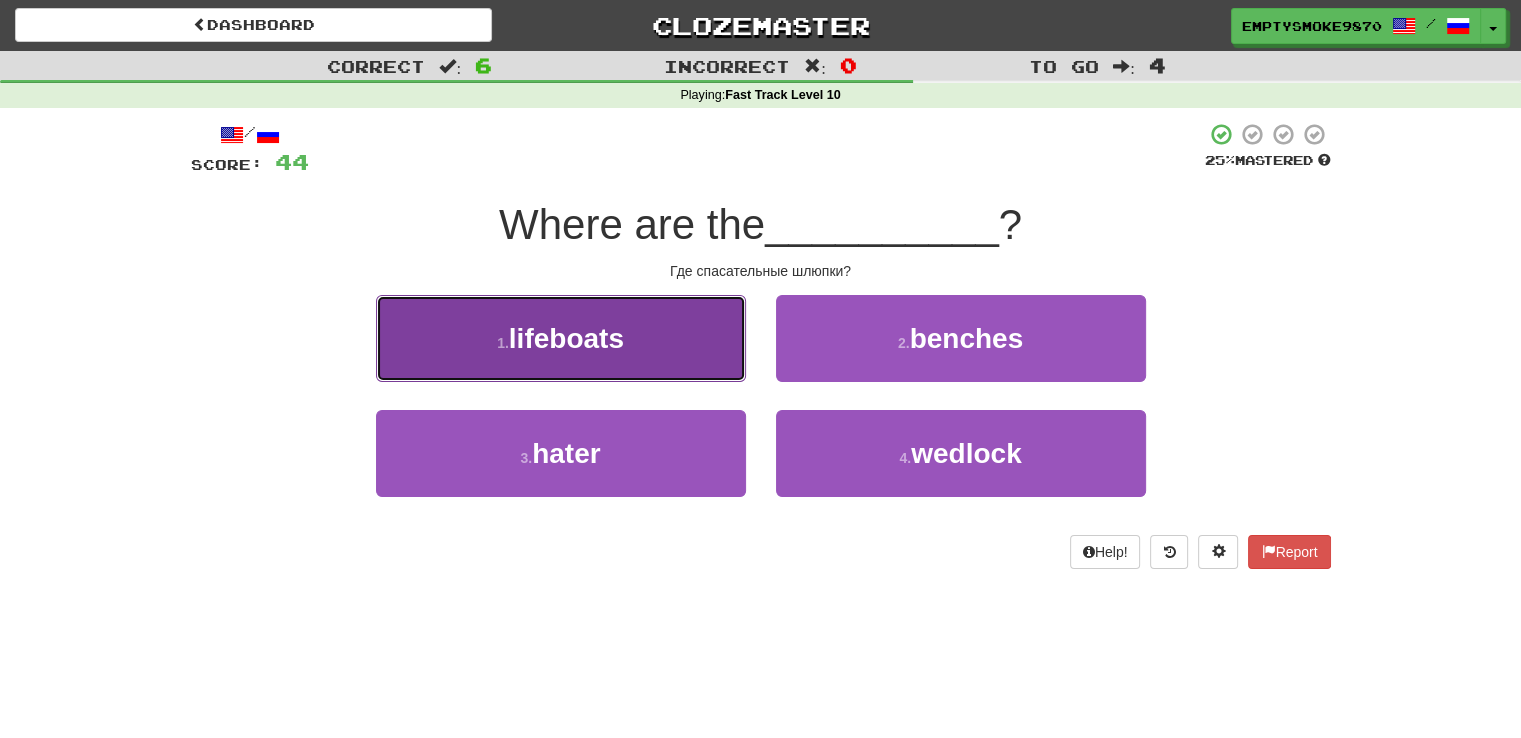 click on "1 .  lifeboats" at bounding box center (561, 338) 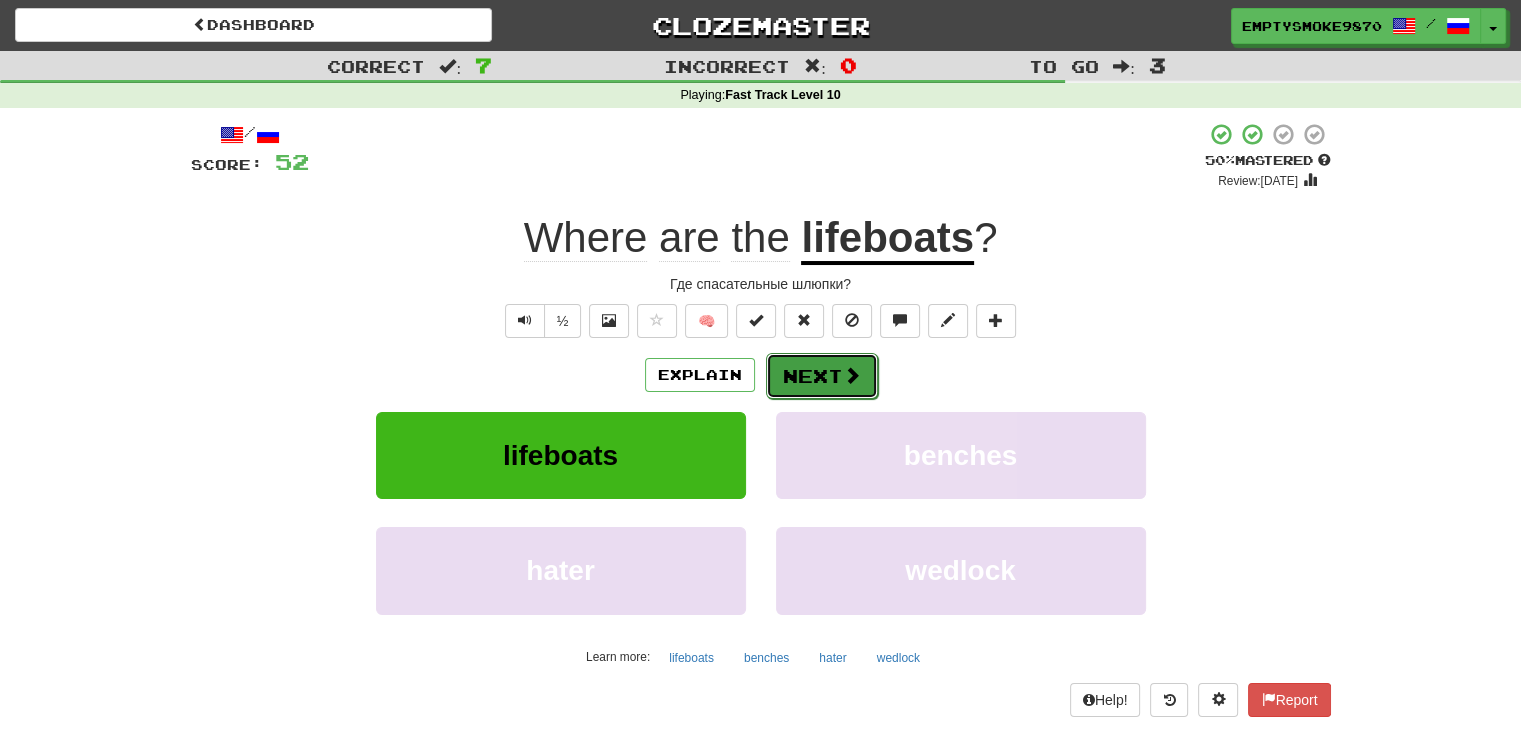 click on "Next" at bounding box center [822, 376] 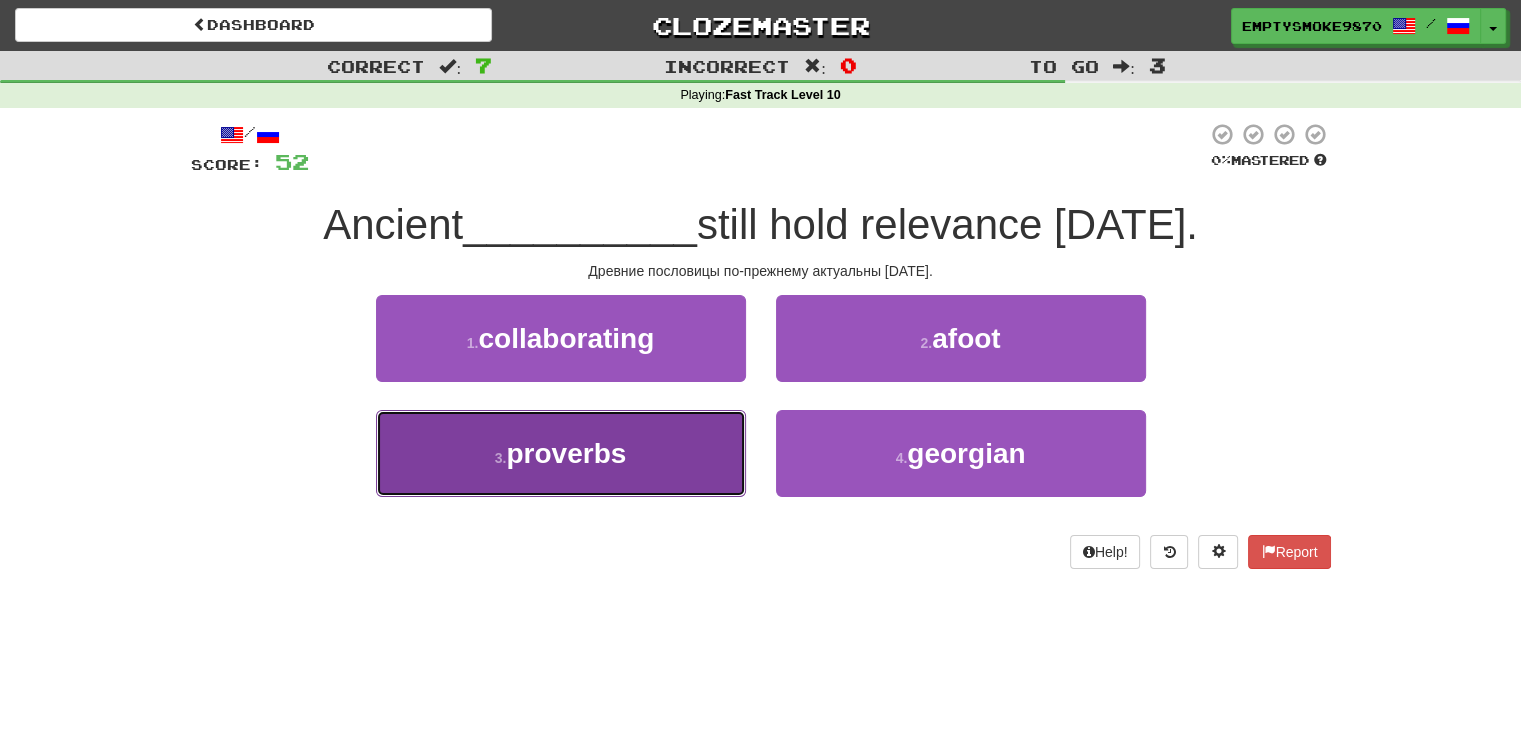 click on "3 .  proverbs" at bounding box center [561, 453] 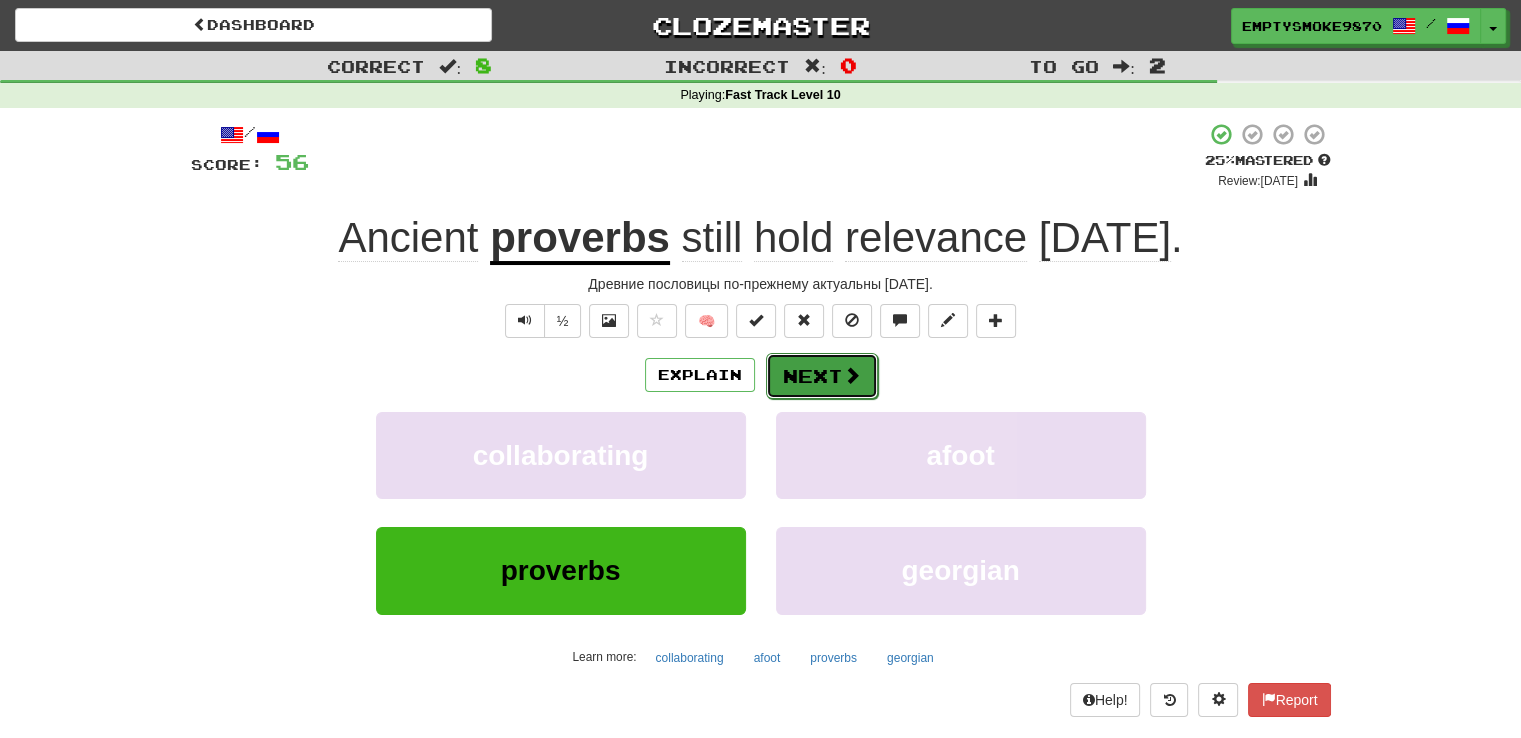 click on "Next" at bounding box center (822, 376) 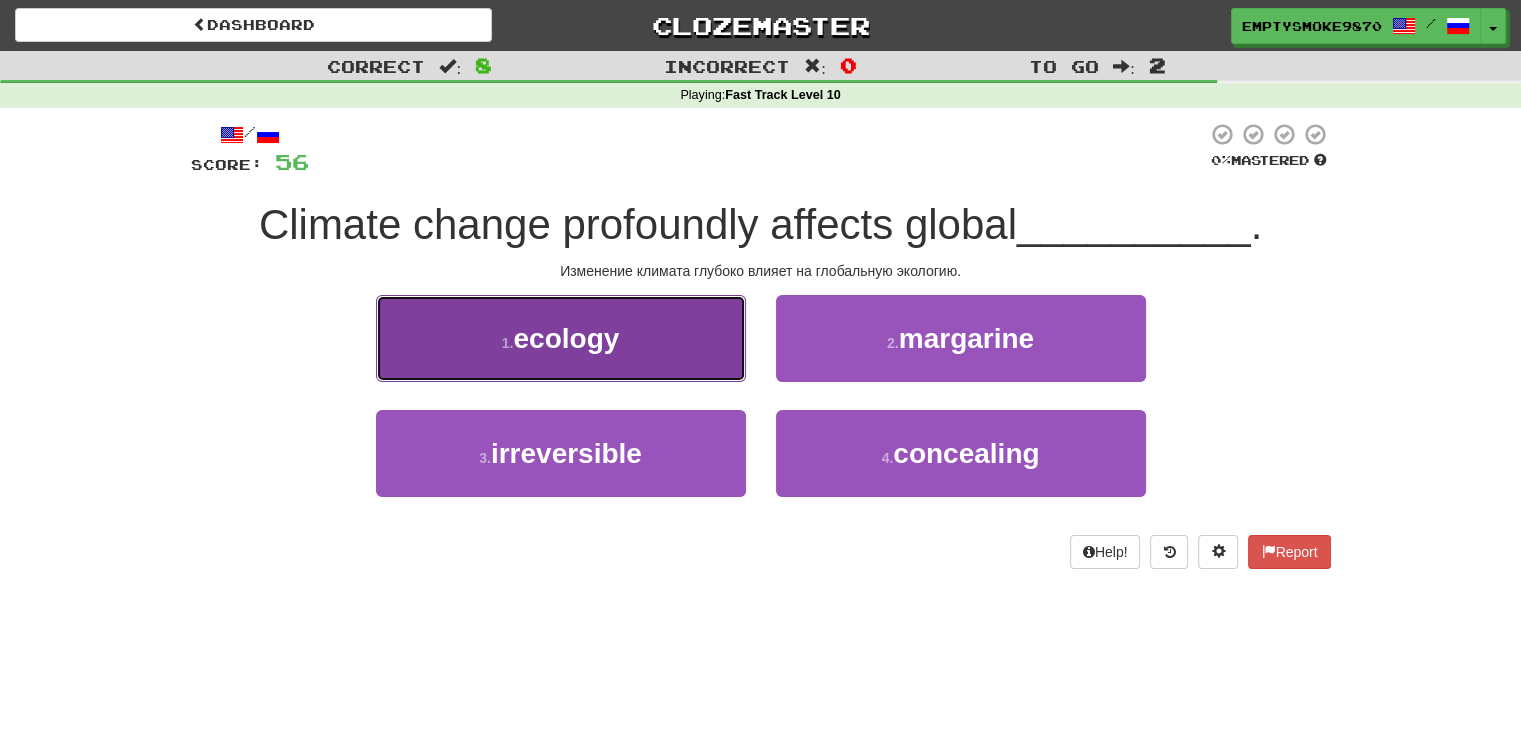 click on "1 .  ecology" at bounding box center [561, 338] 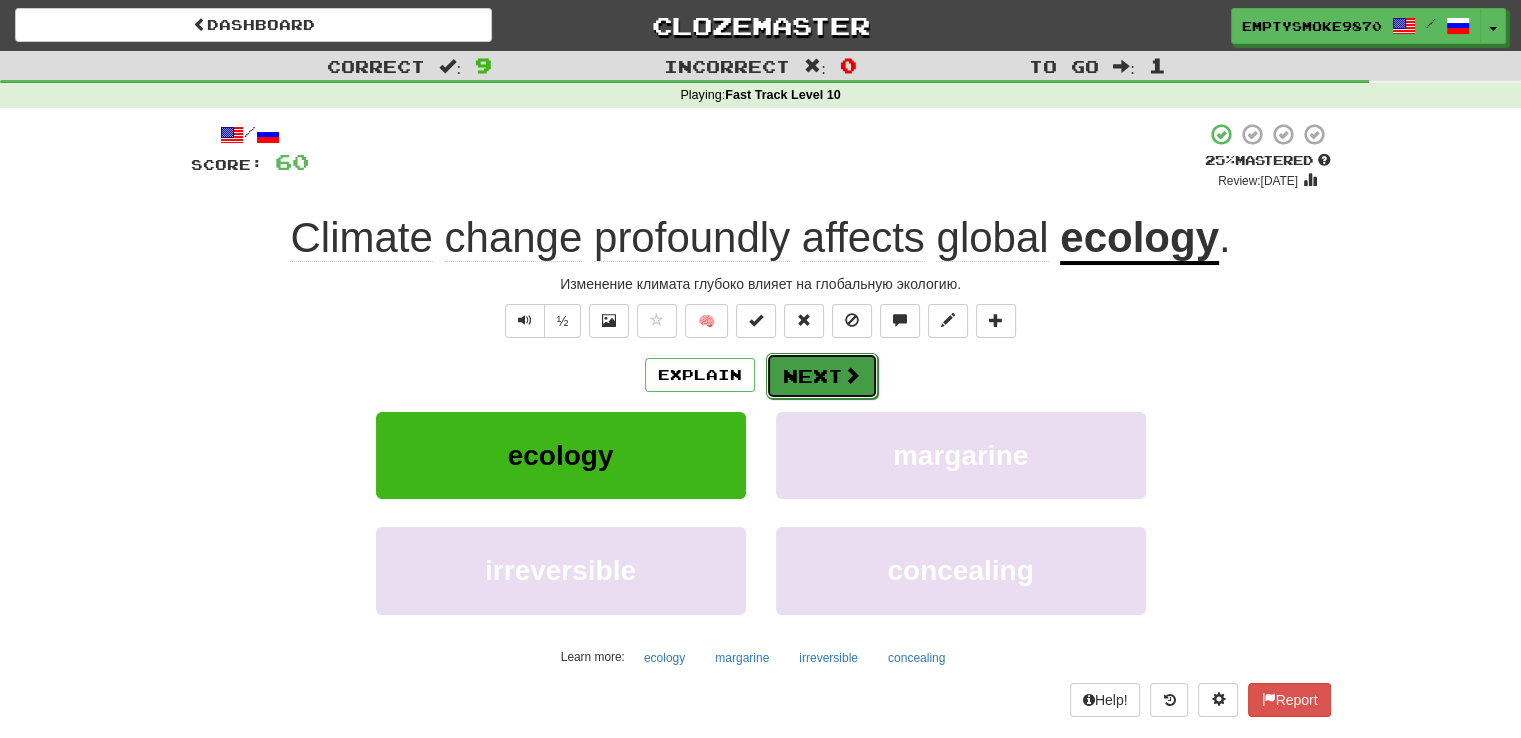 click on "Next" at bounding box center (822, 376) 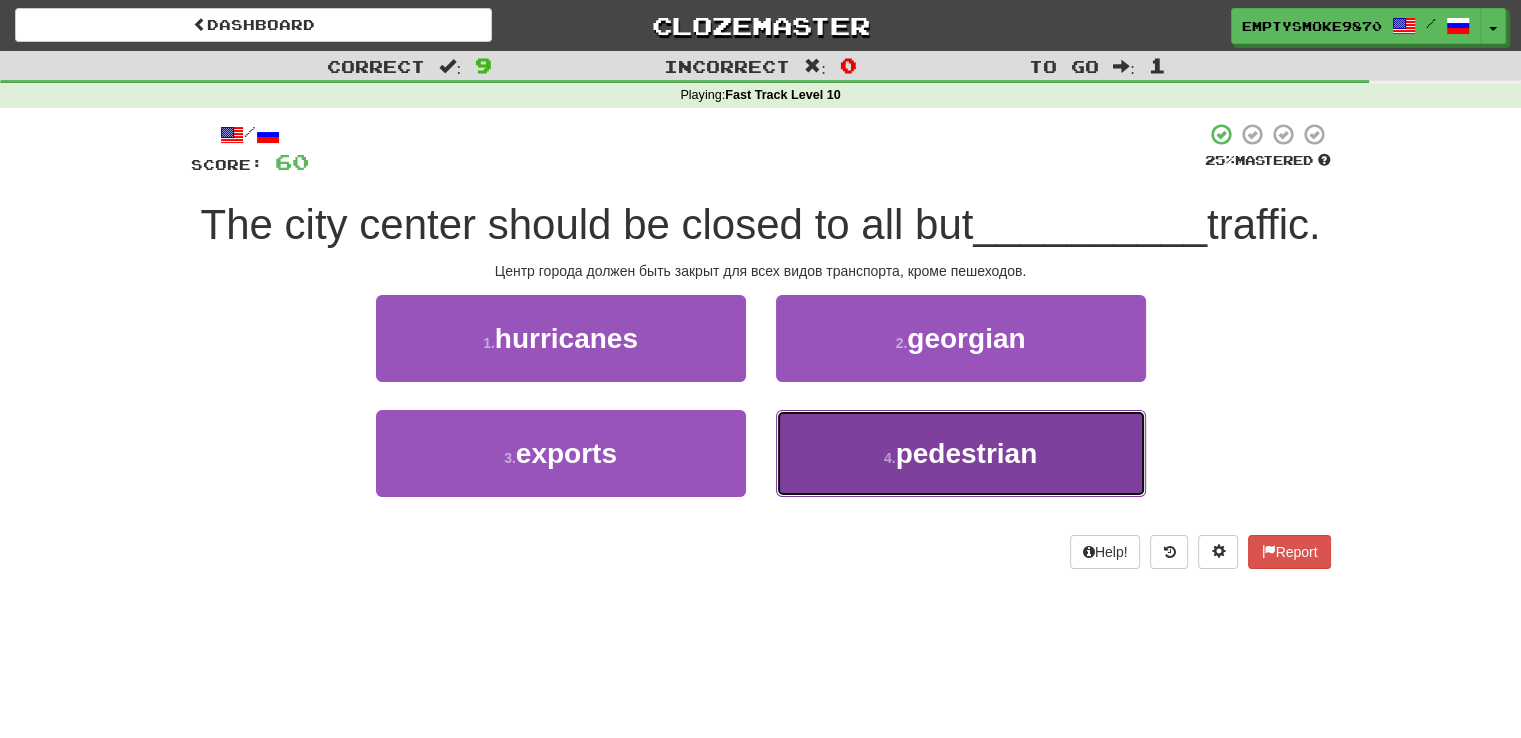 click on "4 .  pedestrian" at bounding box center [961, 453] 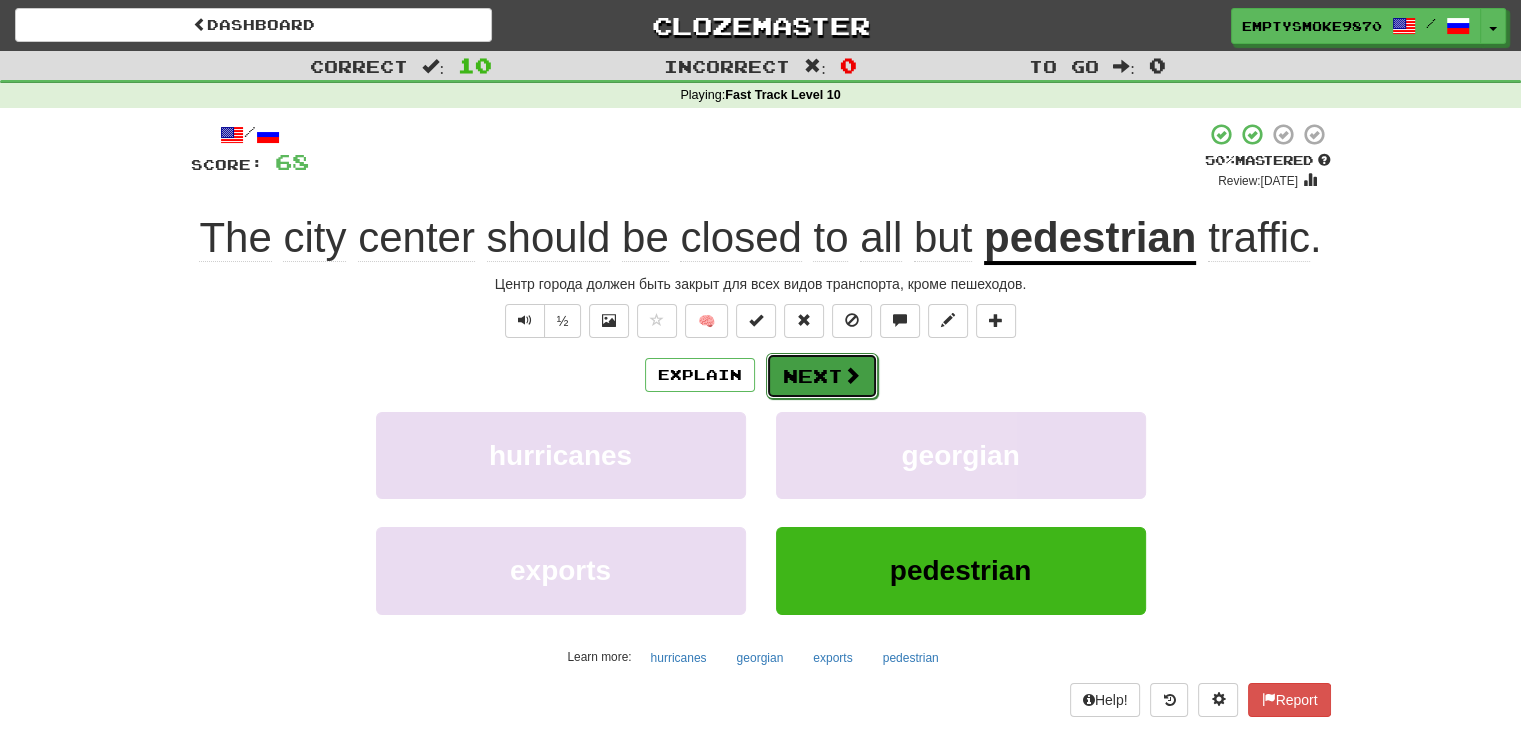 click on "Next" at bounding box center [822, 376] 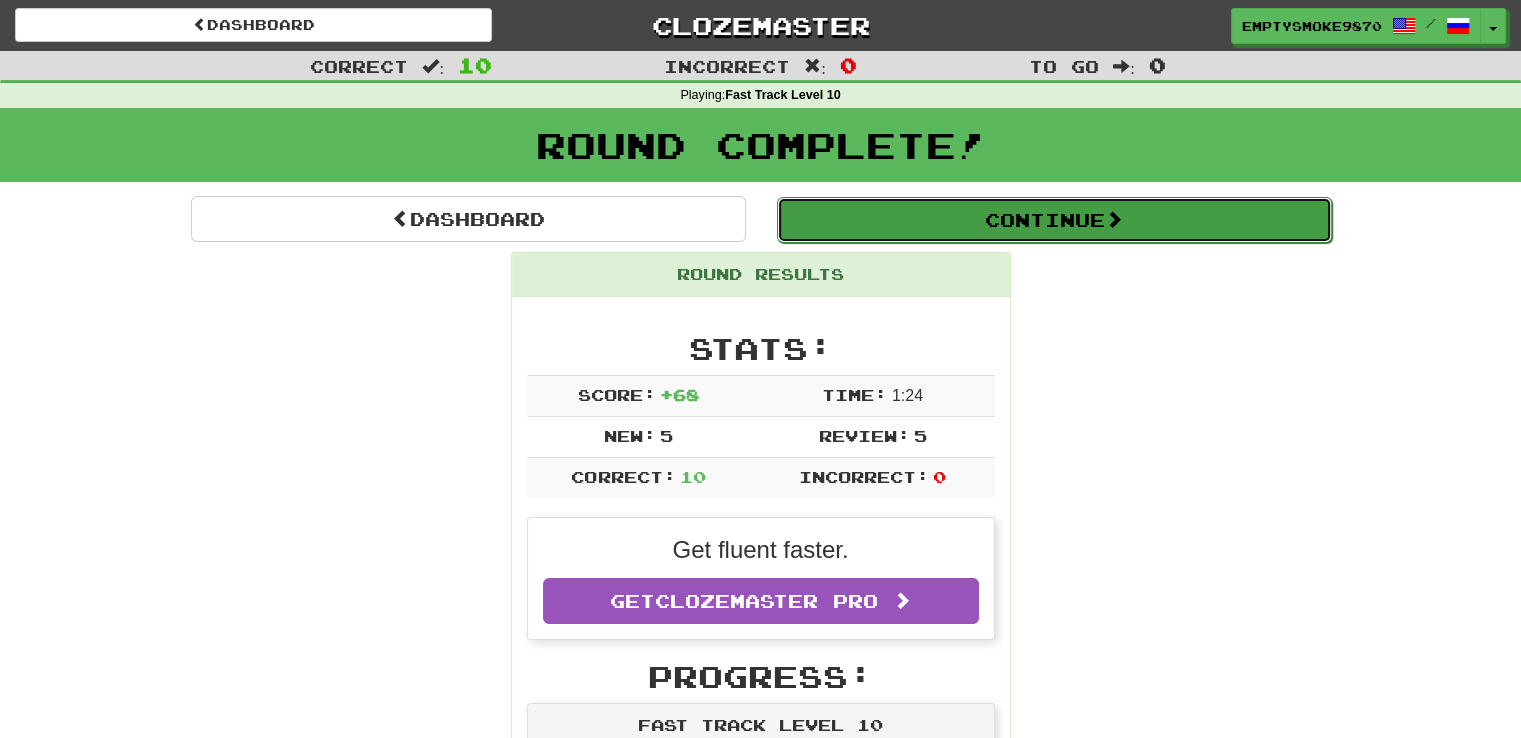 click on "Continue" at bounding box center (1054, 220) 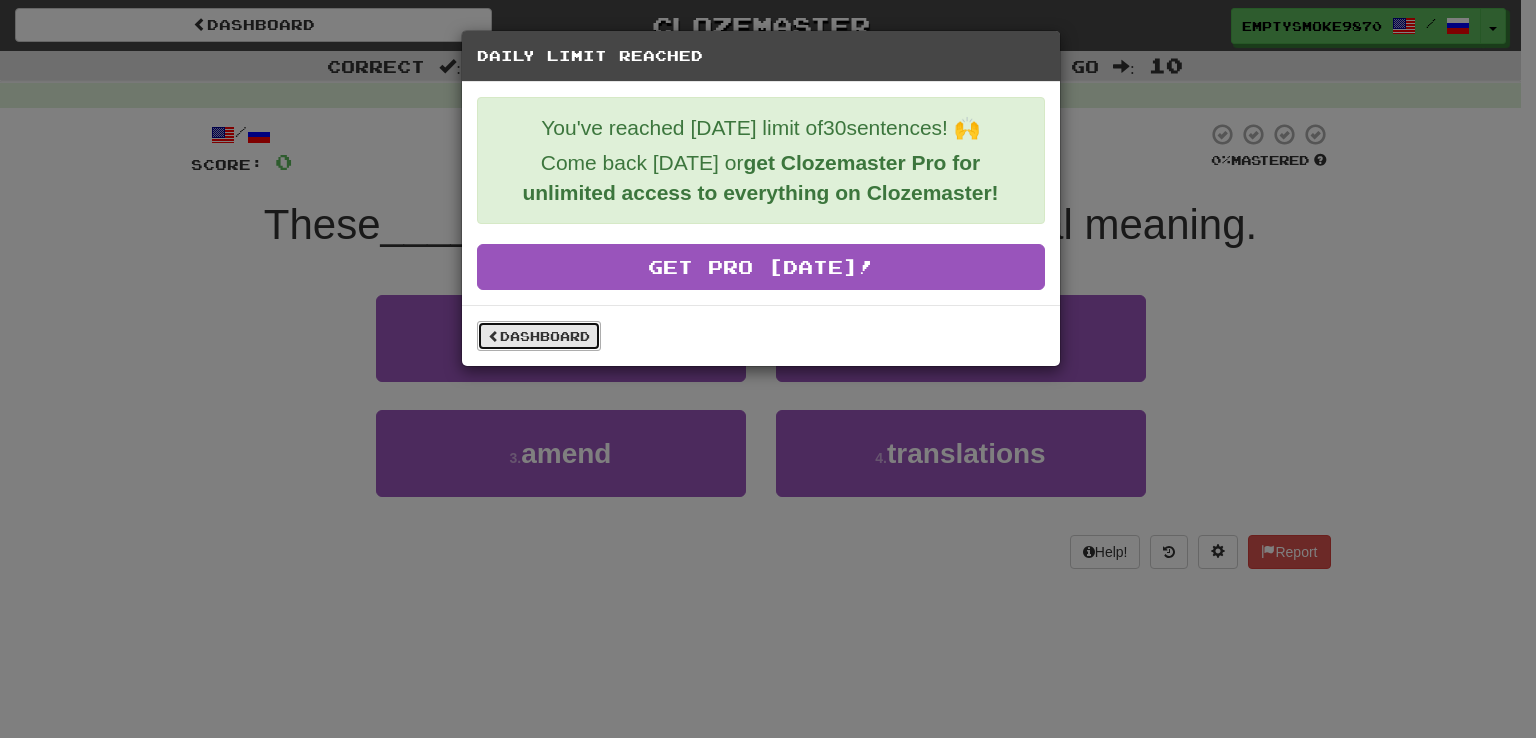 click on "Dashboard" at bounding box center [539, 336] 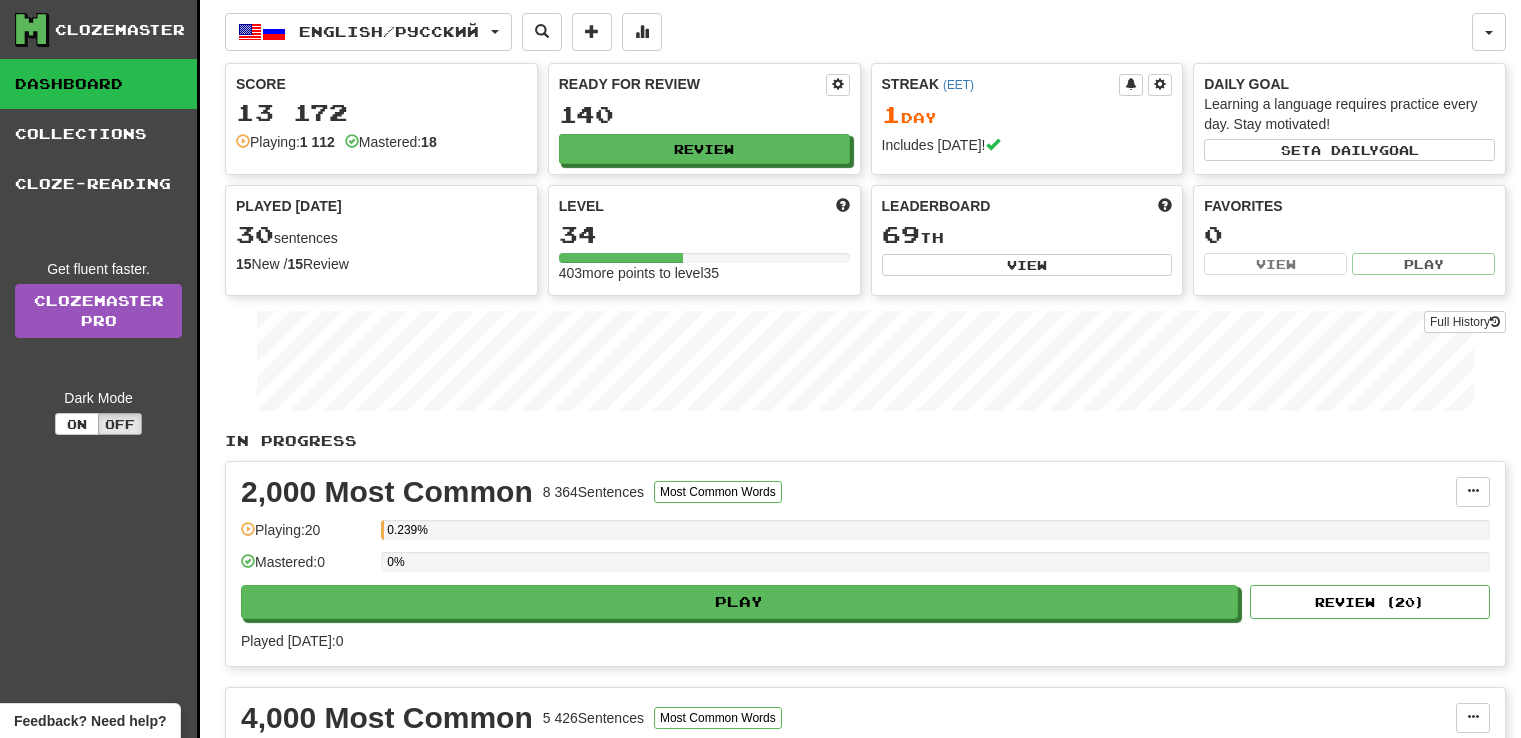 scroll, scrollTop: 0, scrollLeft: 0, axis: both 